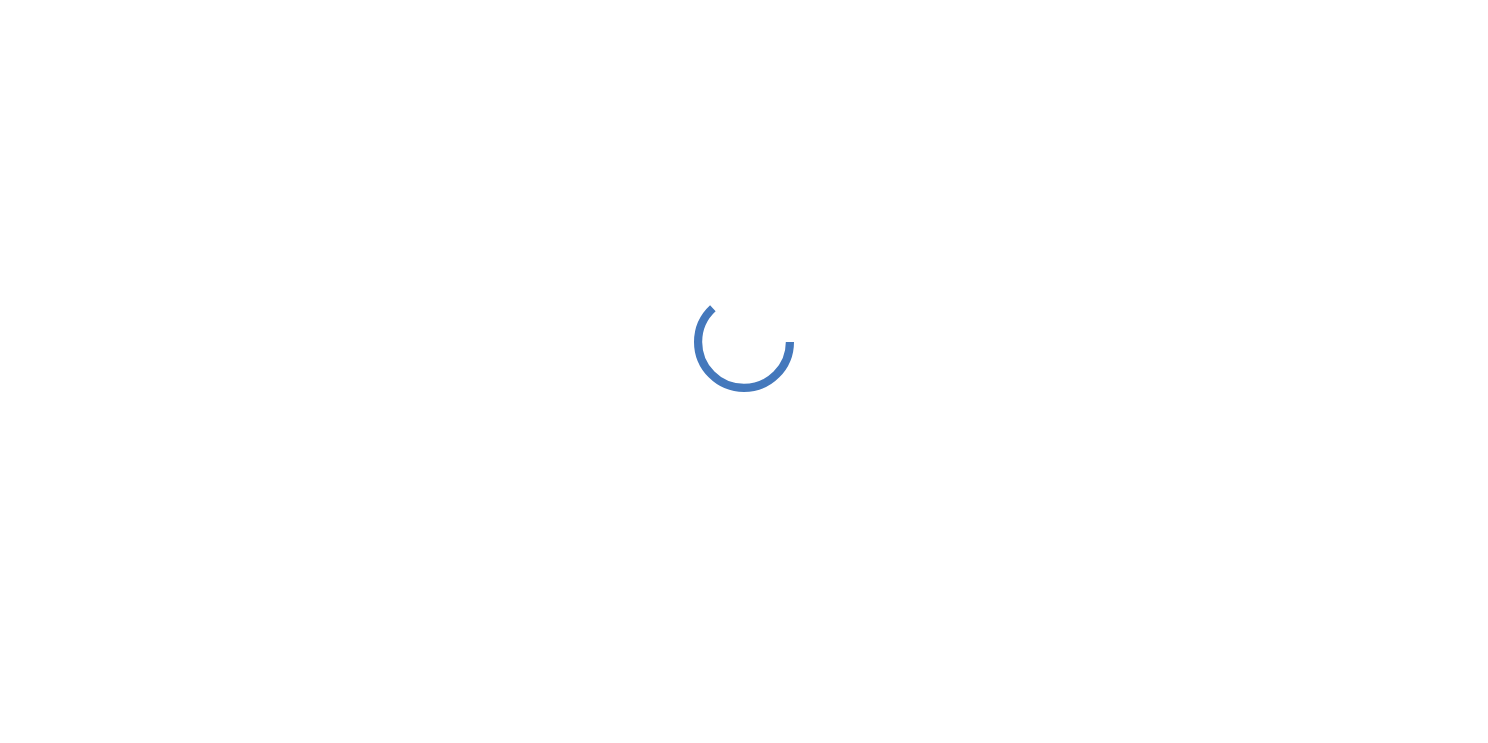 scroll, scrollTop: 0, scrollLeft: 0, axis: both 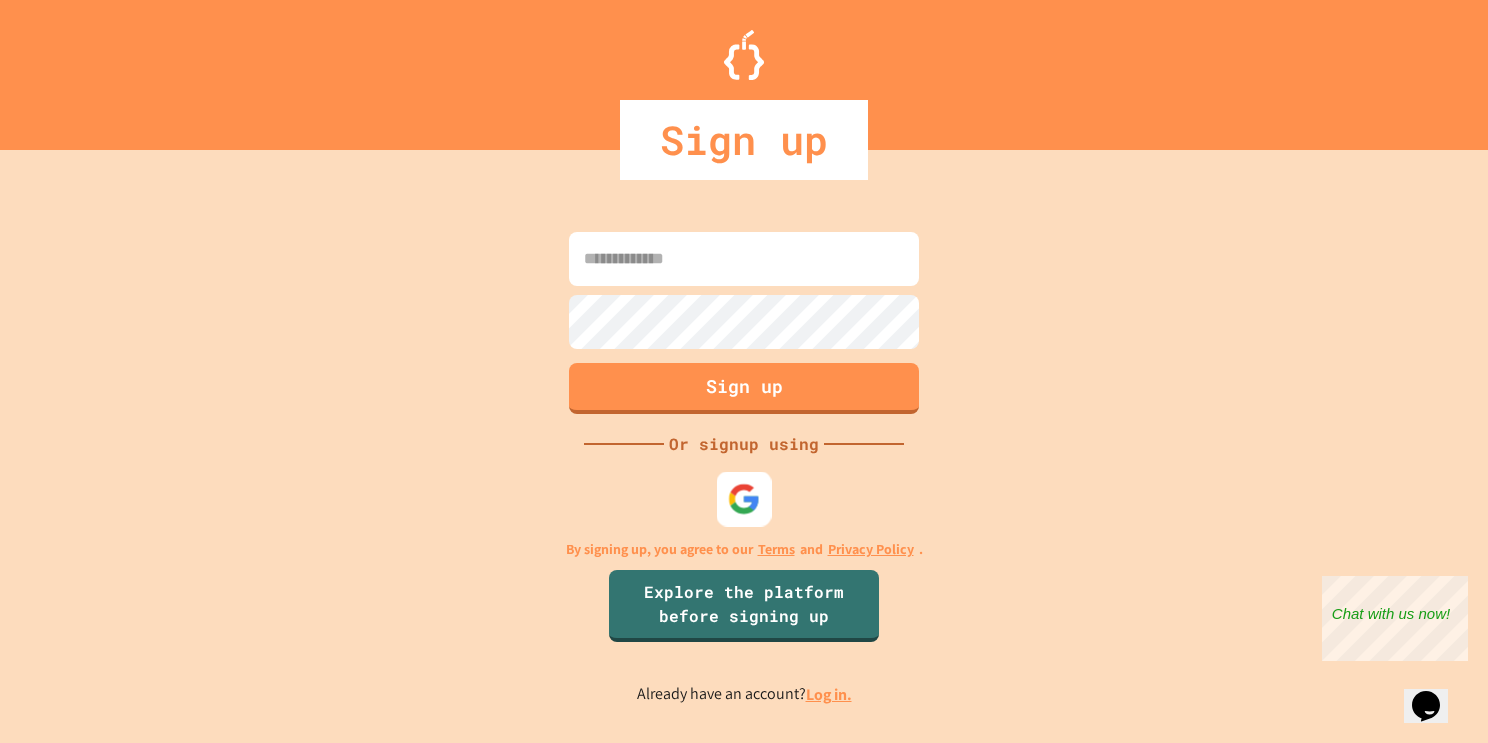 click at bounding box center (744, 498) 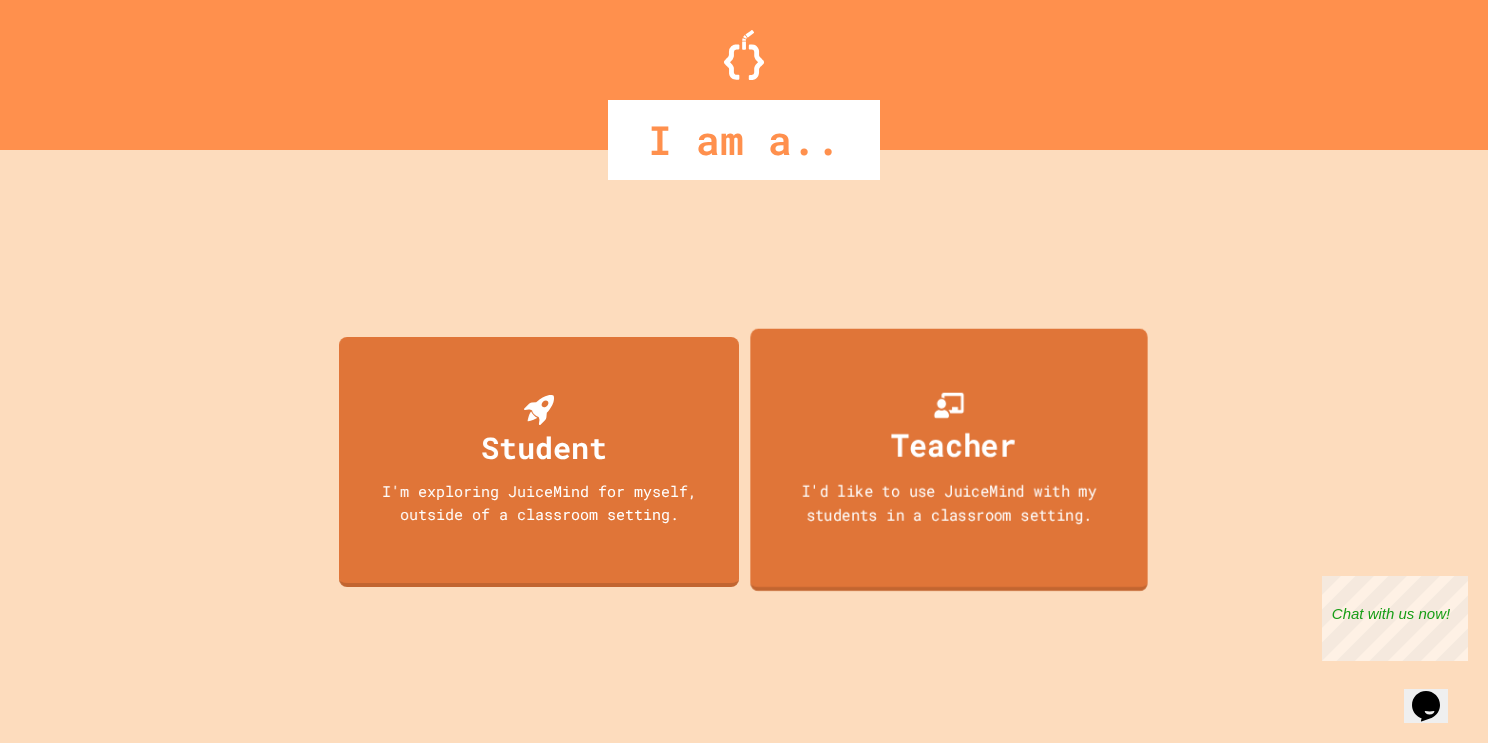 click on "Teacher I'd like to use JuiceMind with my students in a classroom setting." at bounding box center (948, 459) 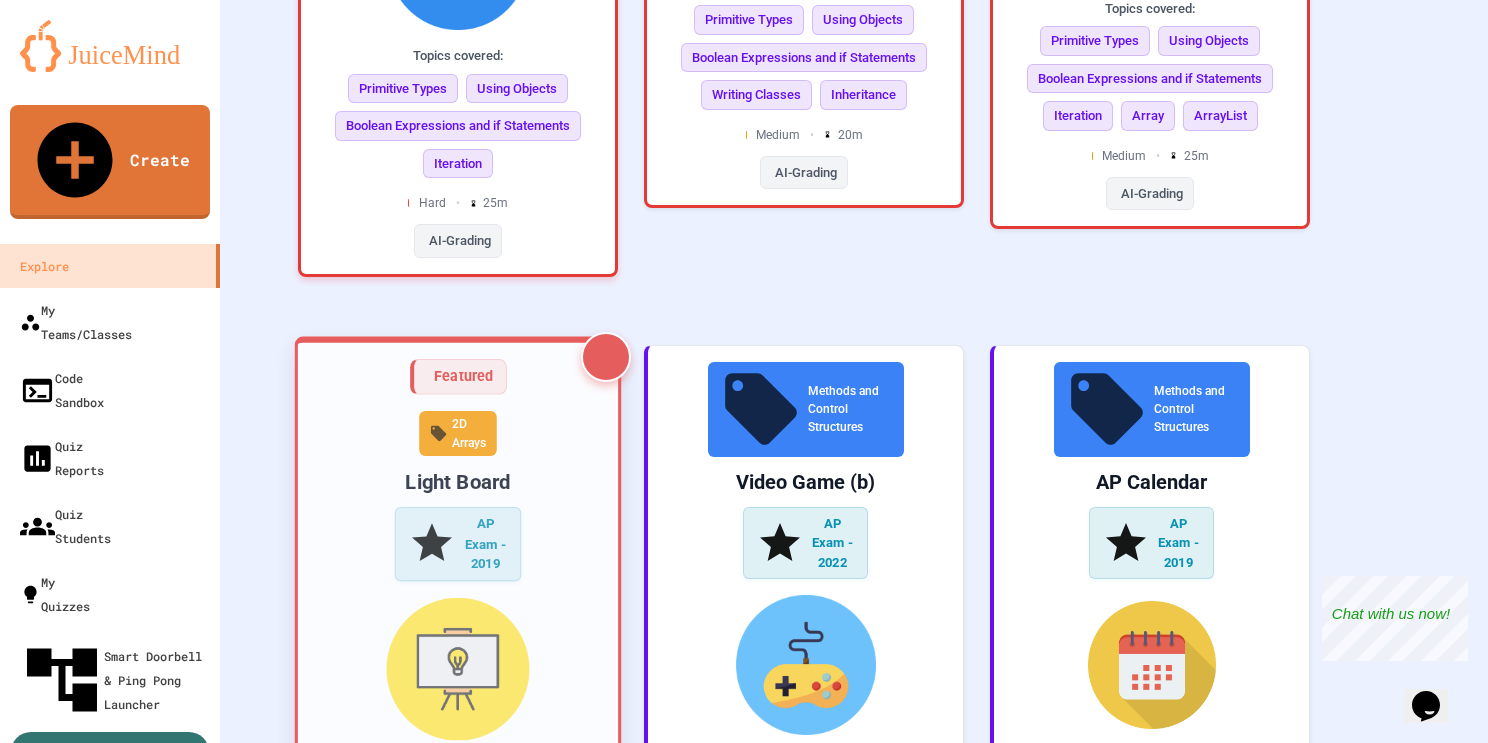 scroll, scrollTop: 1146, scrollLeft: 0, axis: vertical 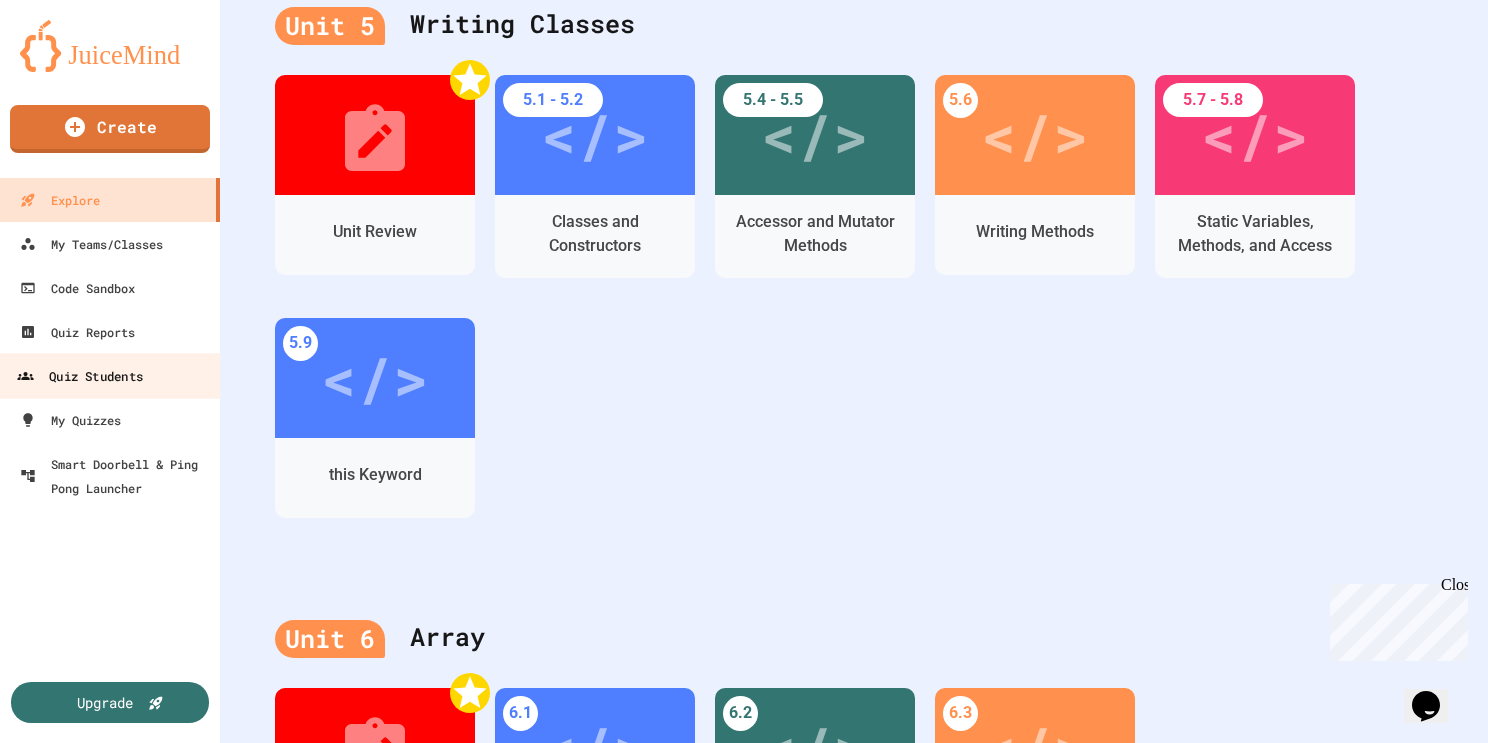 click on "Quiz Students" at bounding box center (80, 376) 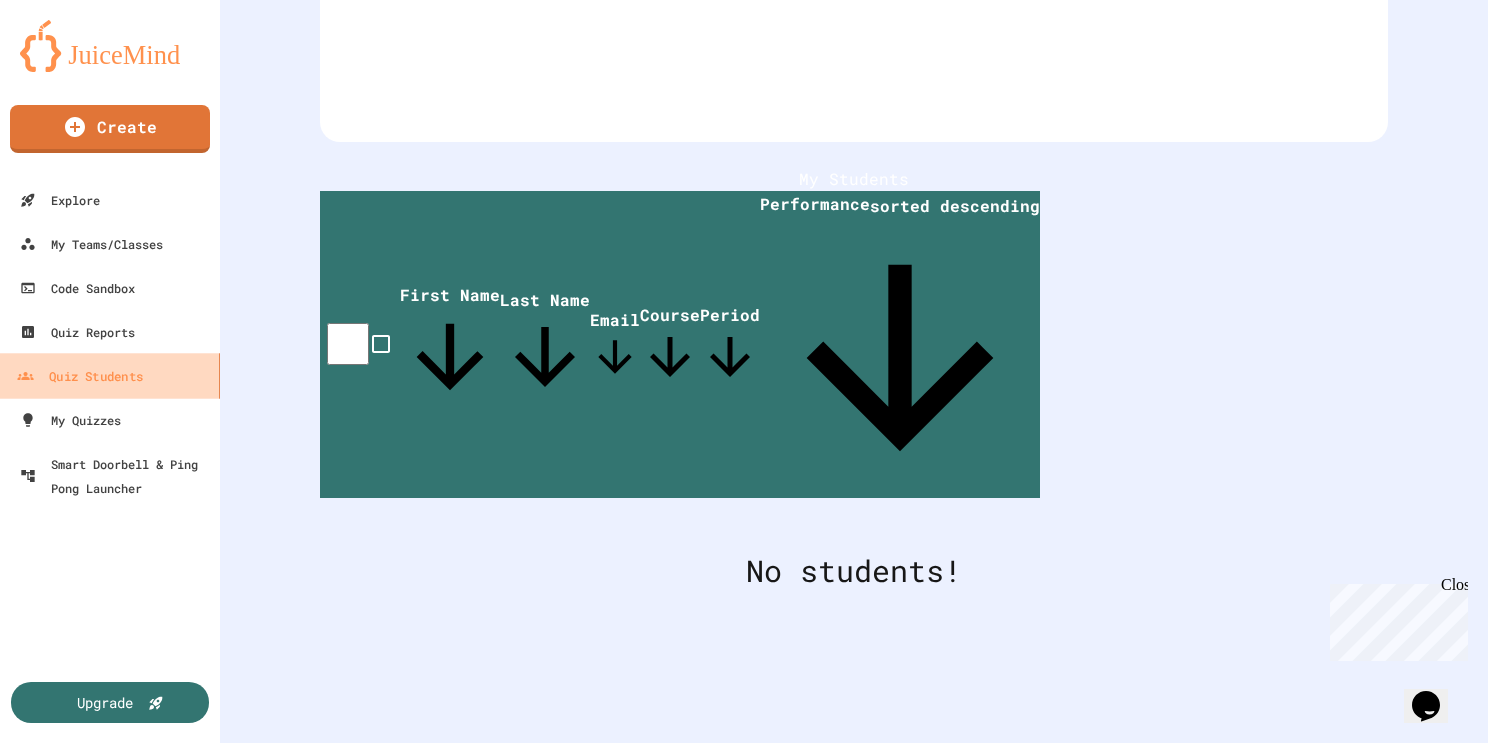 scroll, scrollTop: 189, scrollLeft: 0, axis: vertical 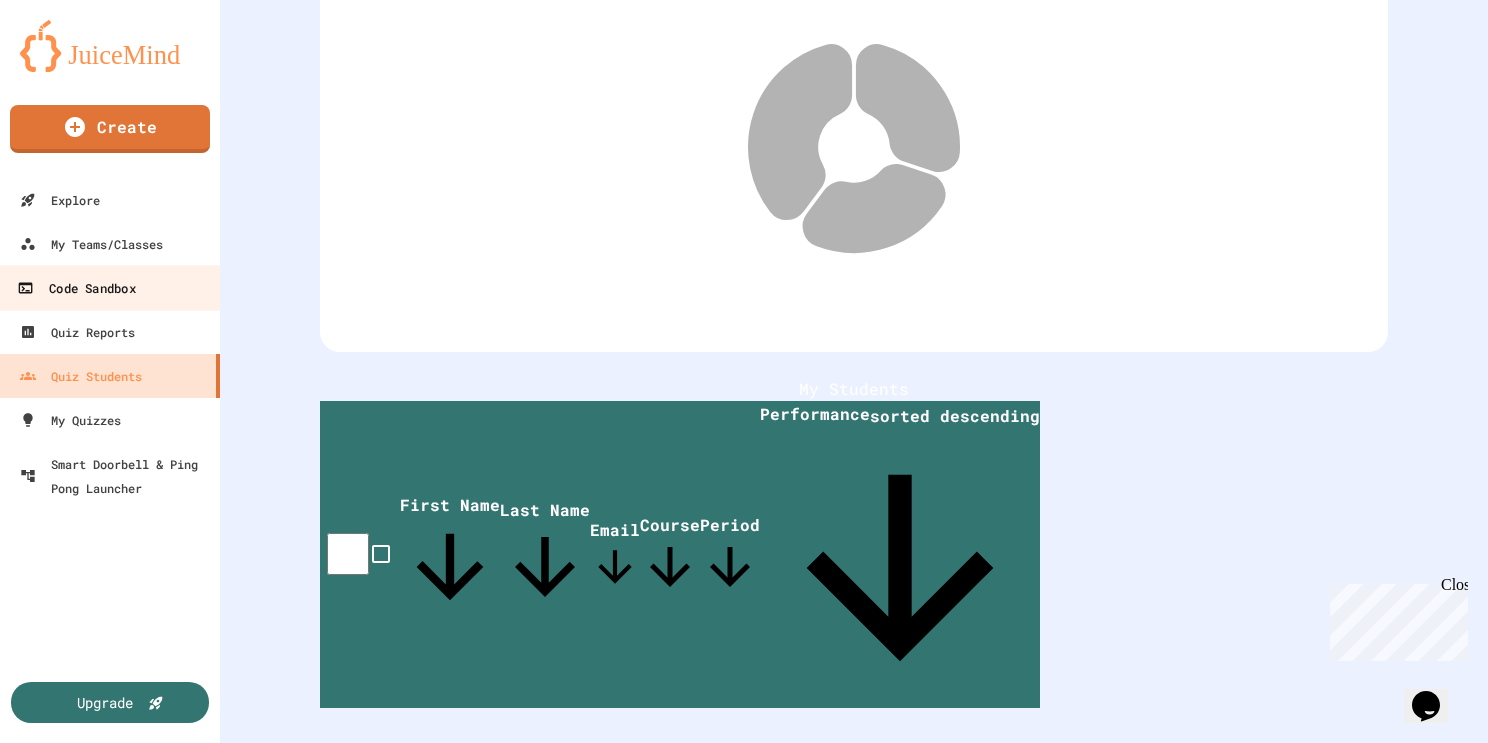click on "Code Sandbox" at bounding box center [76, 288] 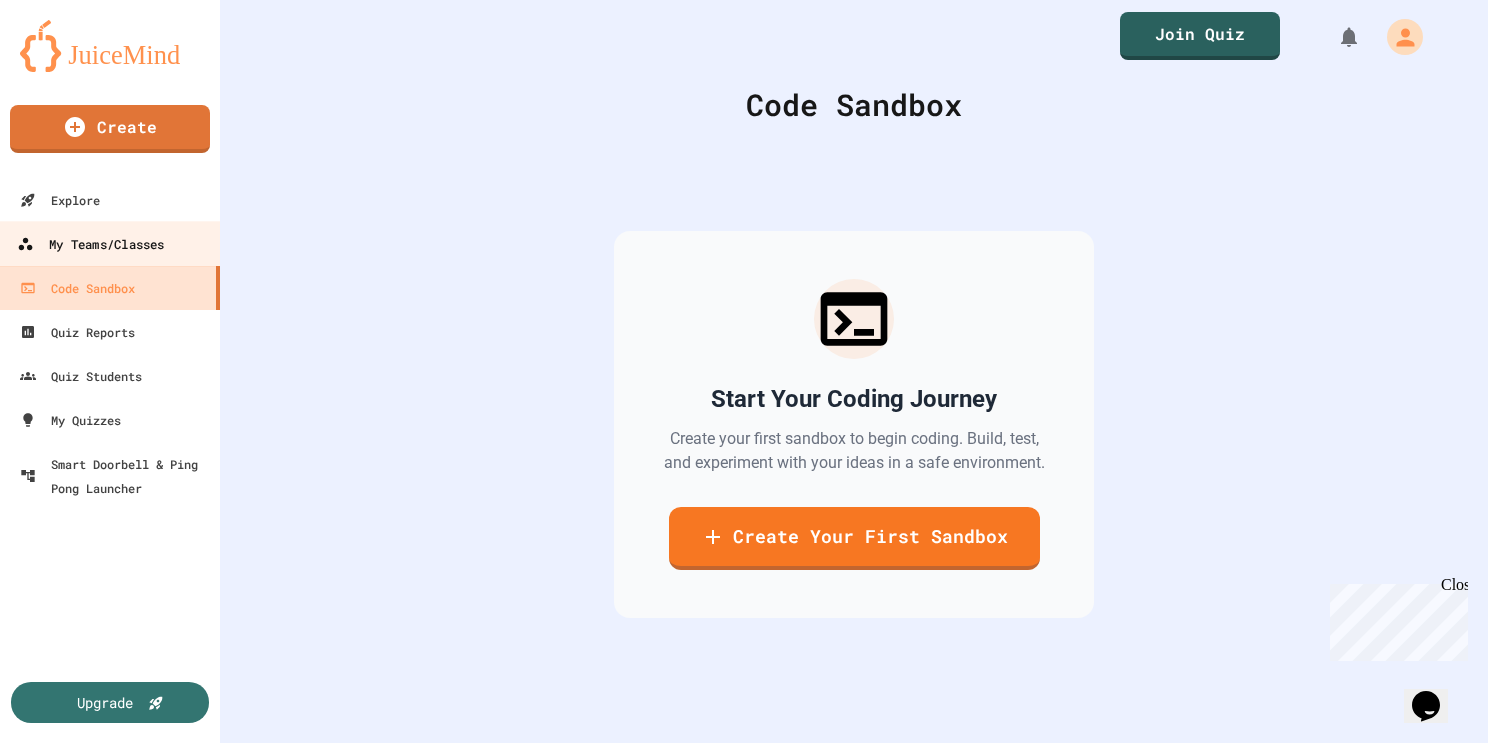 click on "My Teams/Classes" at bounding box center (90, 244) 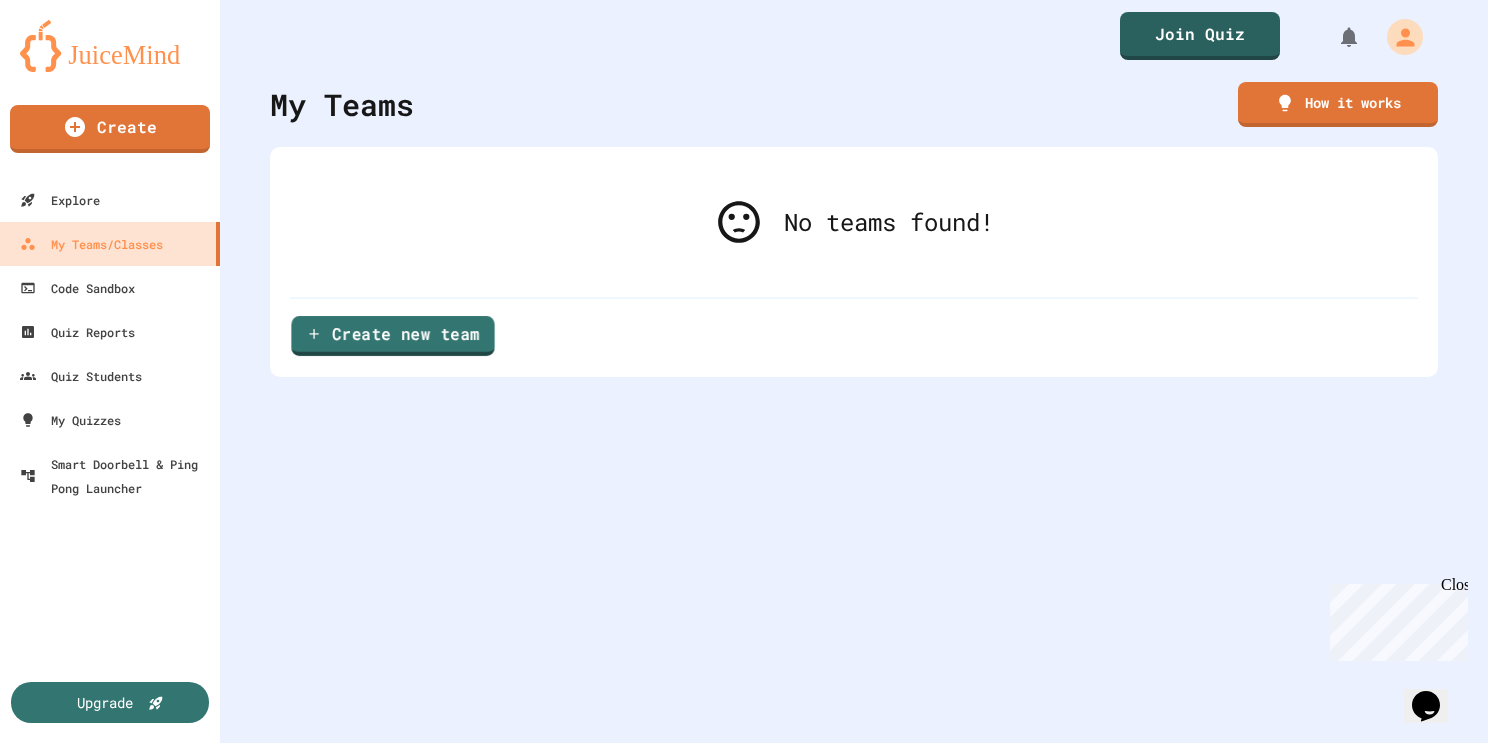 click on "Create new team" at bounding box center [392, 336] 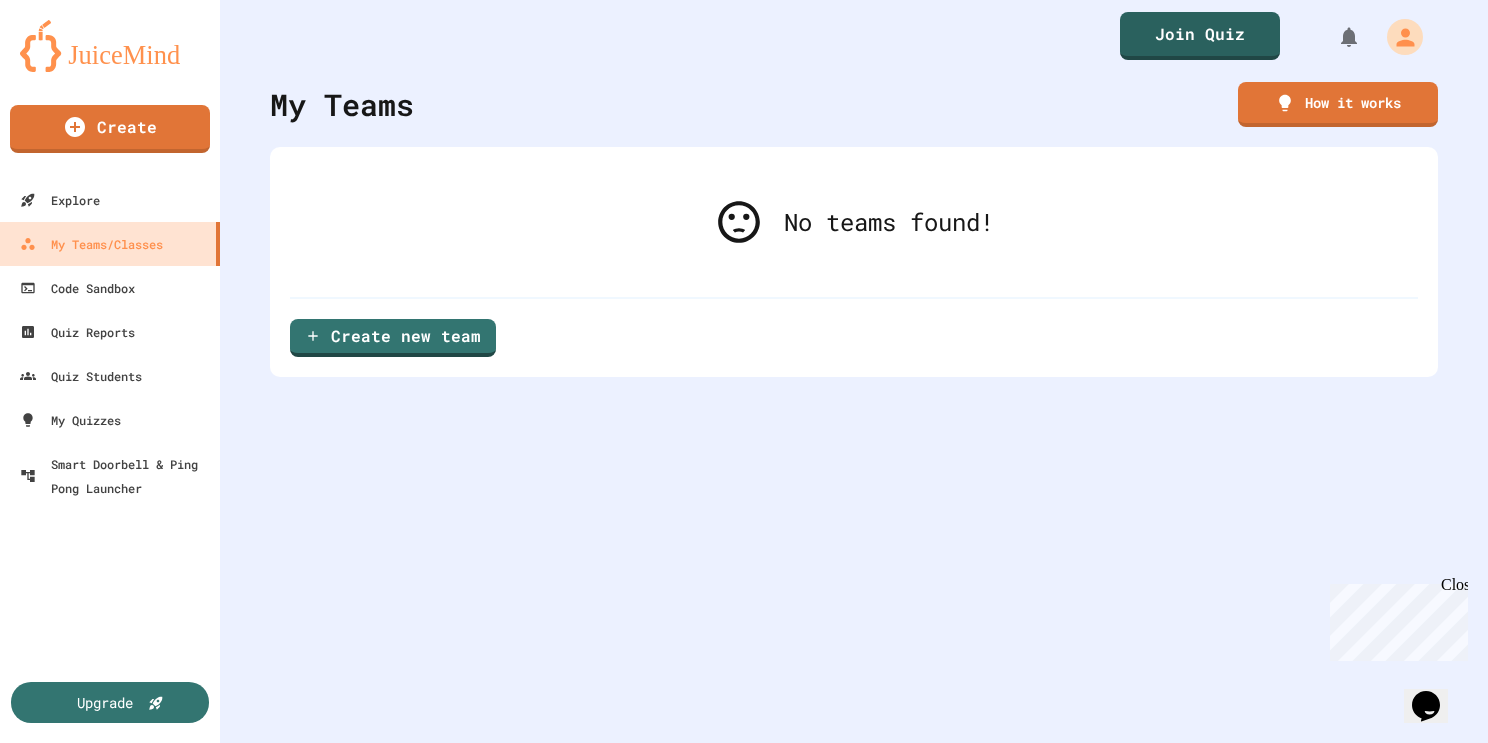 scroll, scrollTop: 0, scrollLeft: 0, axis: both 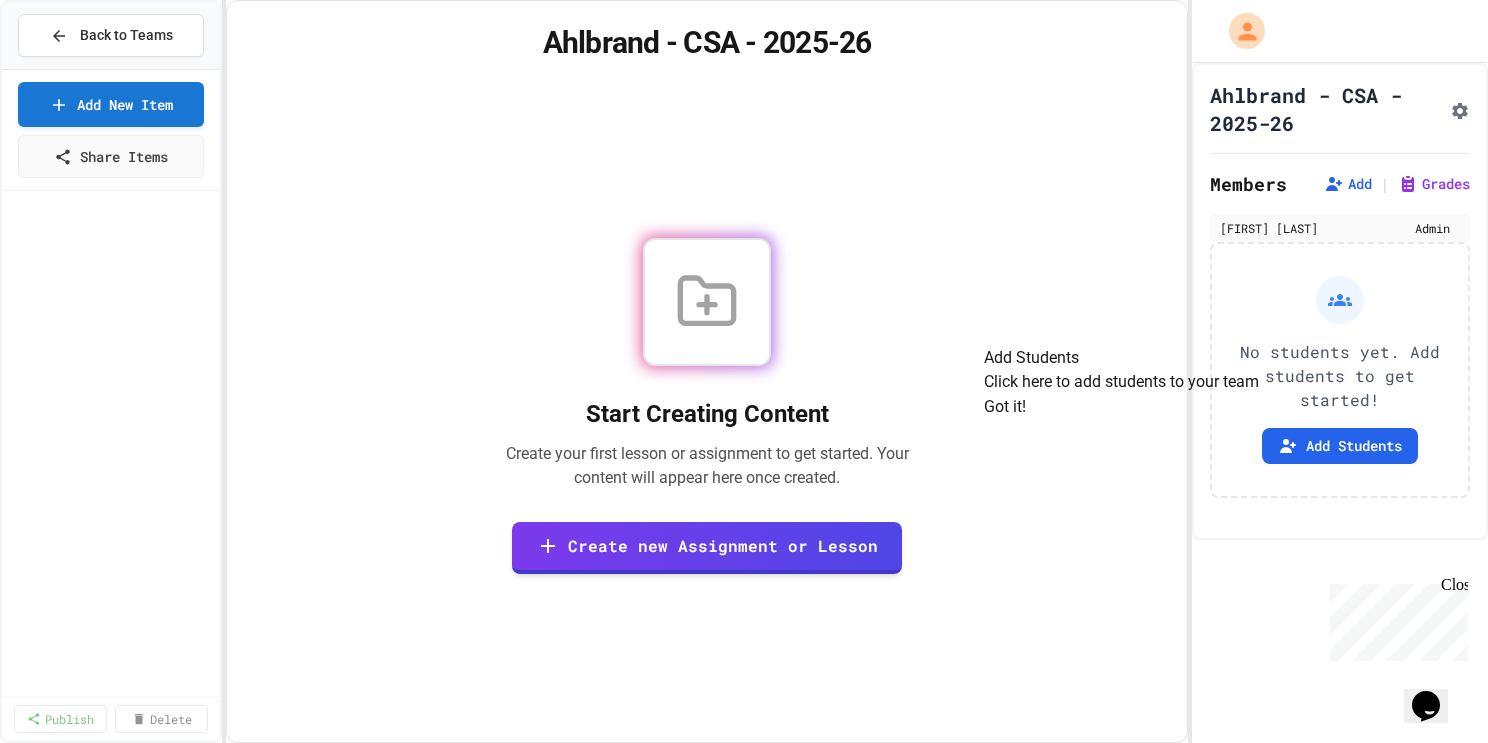 click on "Got it!" at bounding box center (1005, 406) 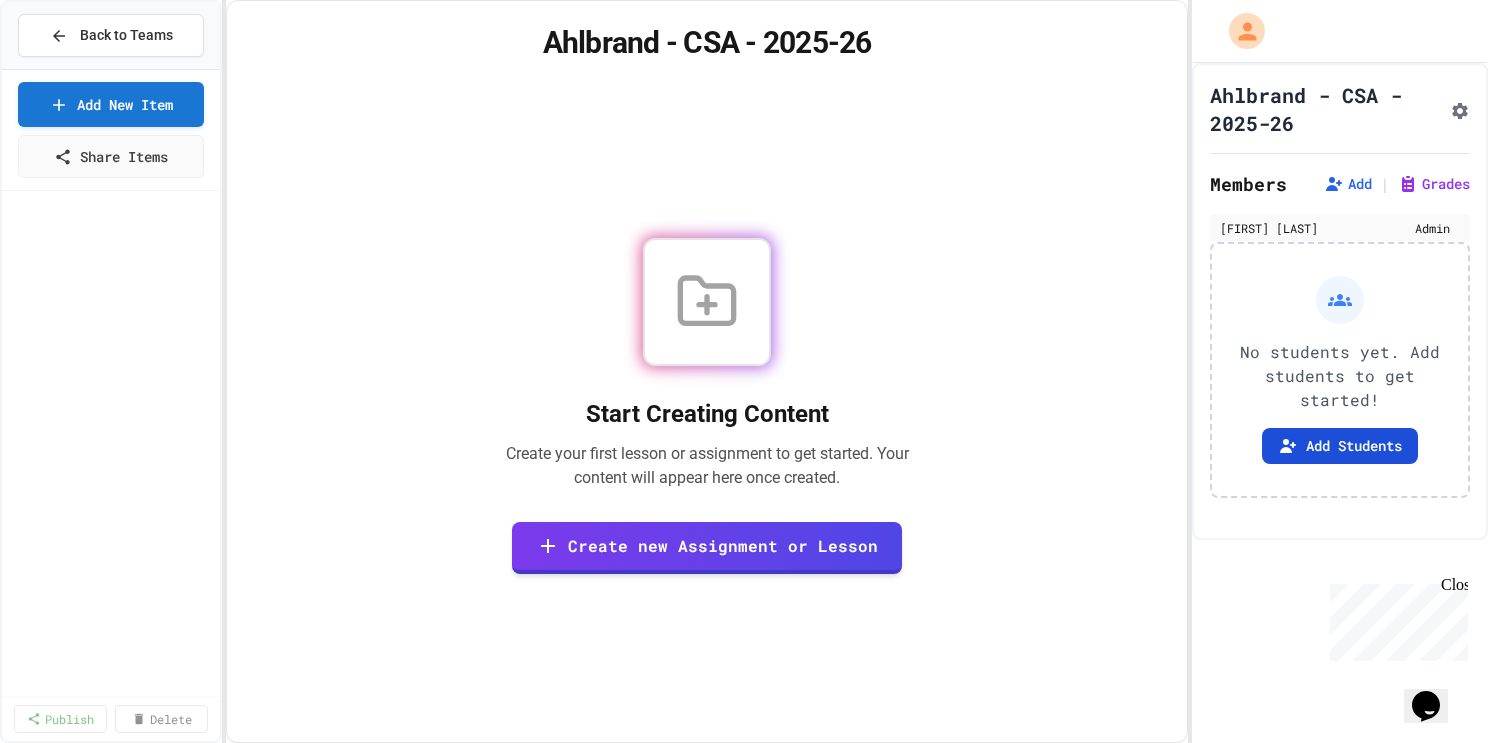 click on "Add Students" at bounding box center [1340, 446] 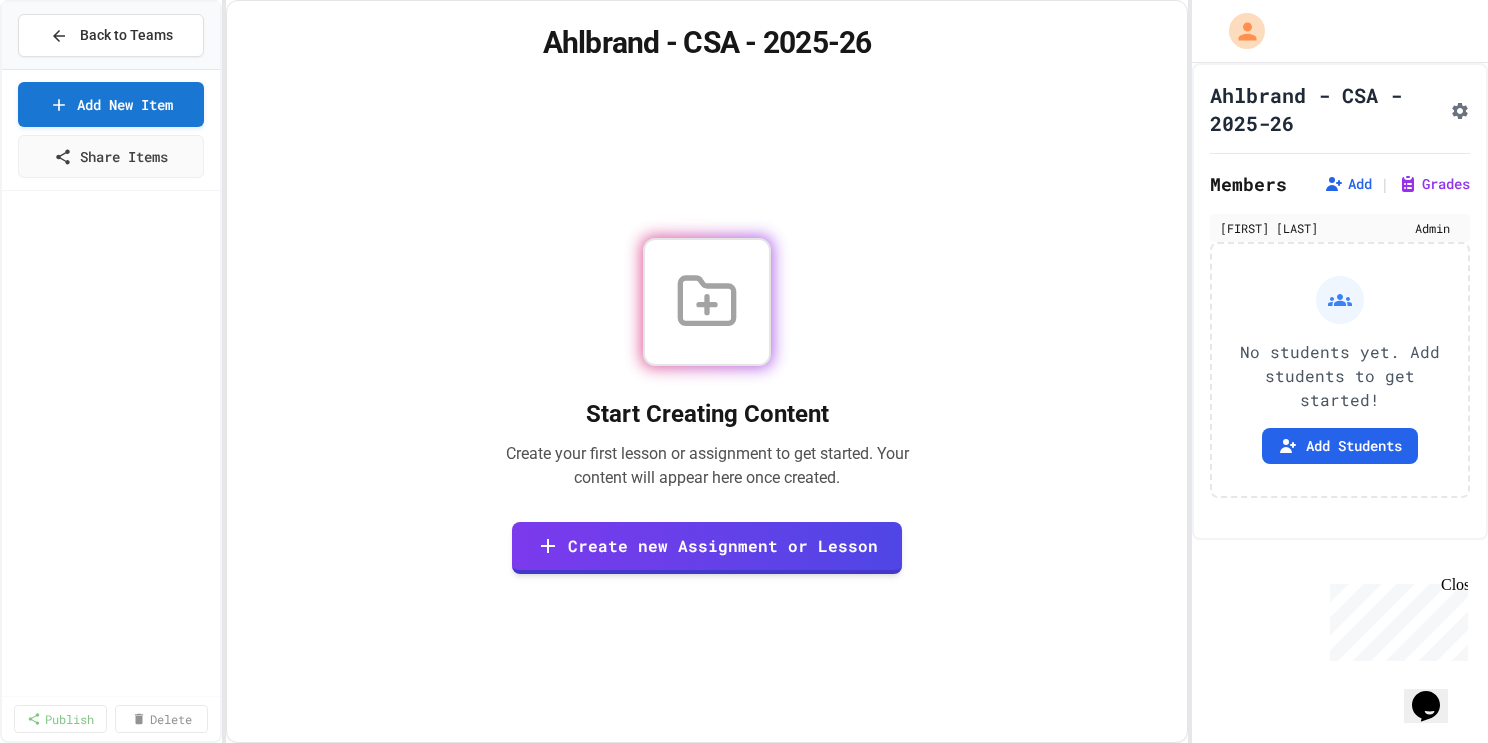 click 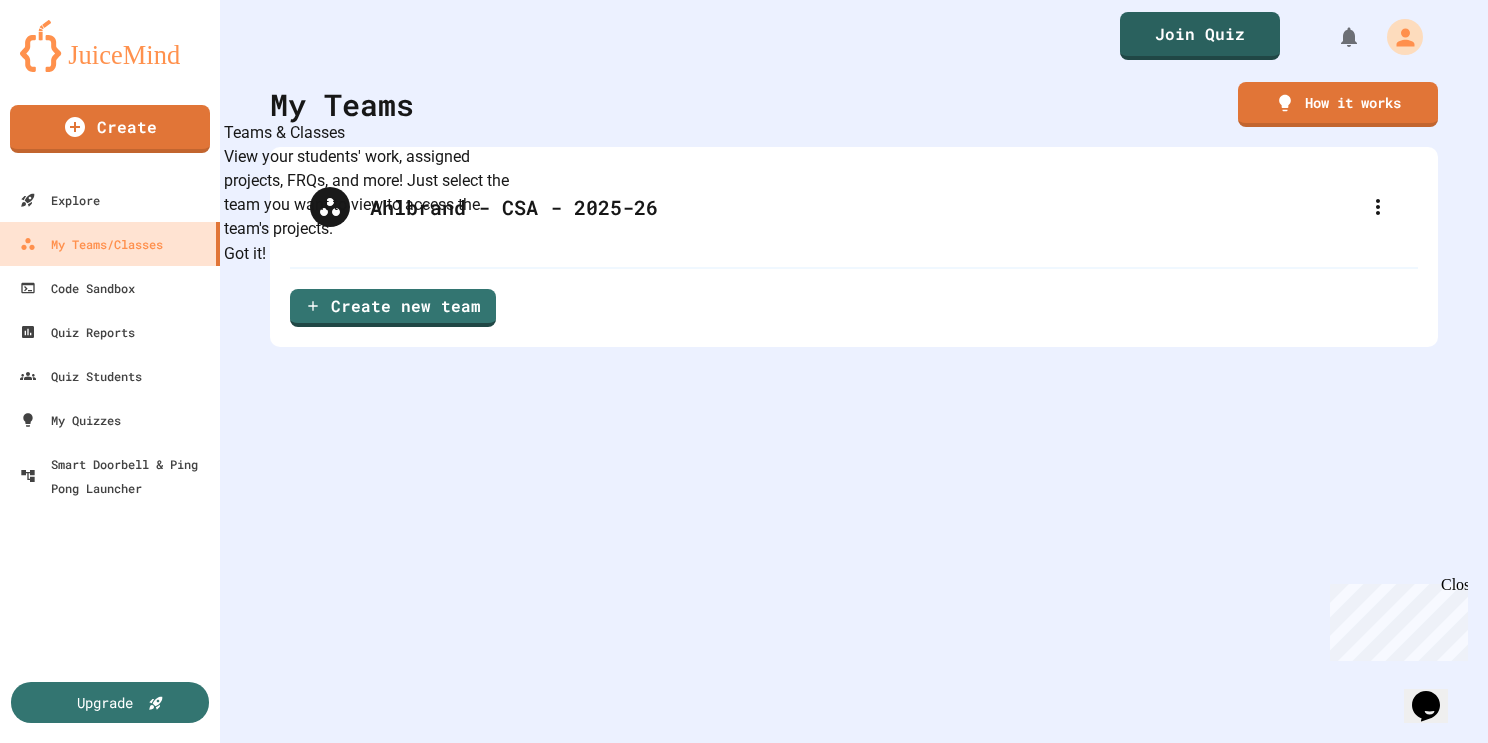 click 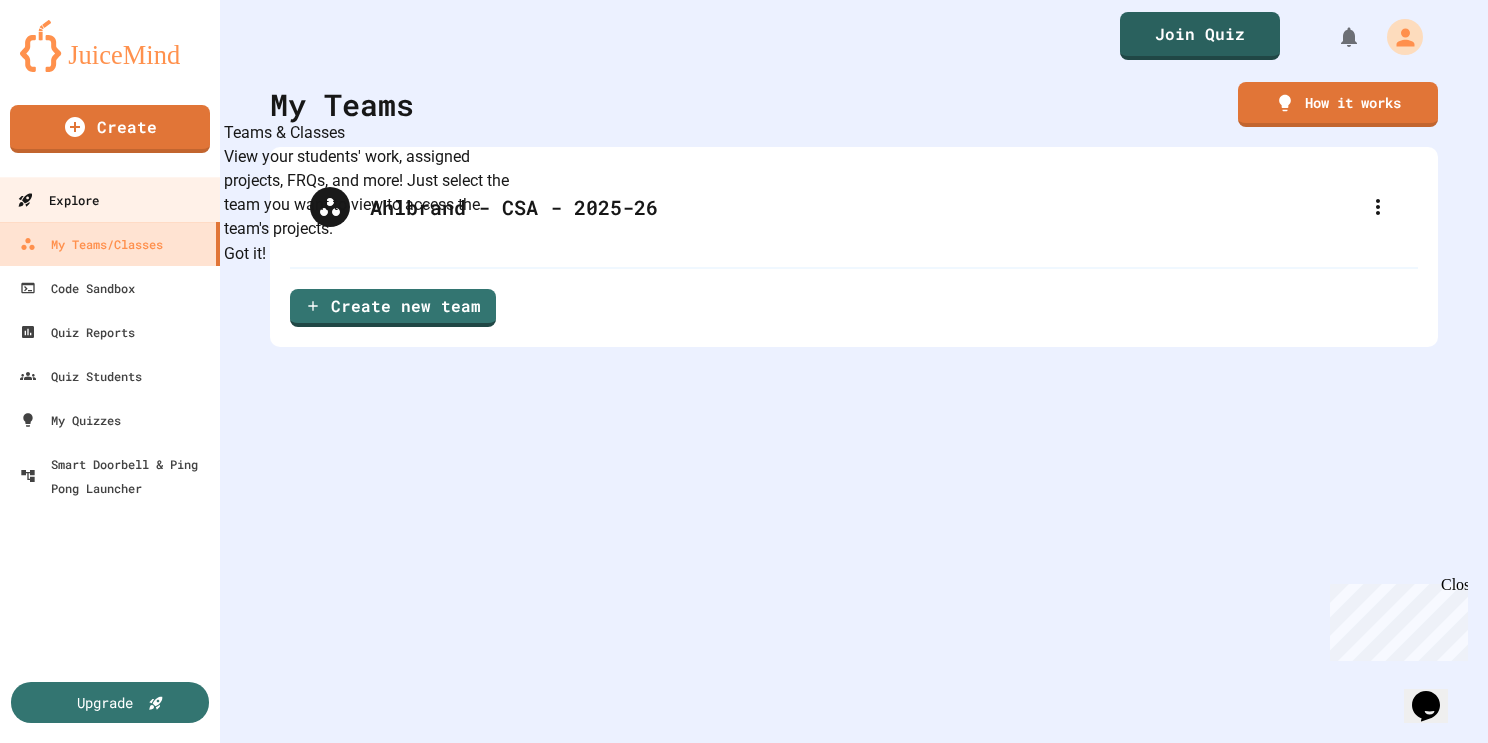 click on "Explore" at bounding box center (58, 200) 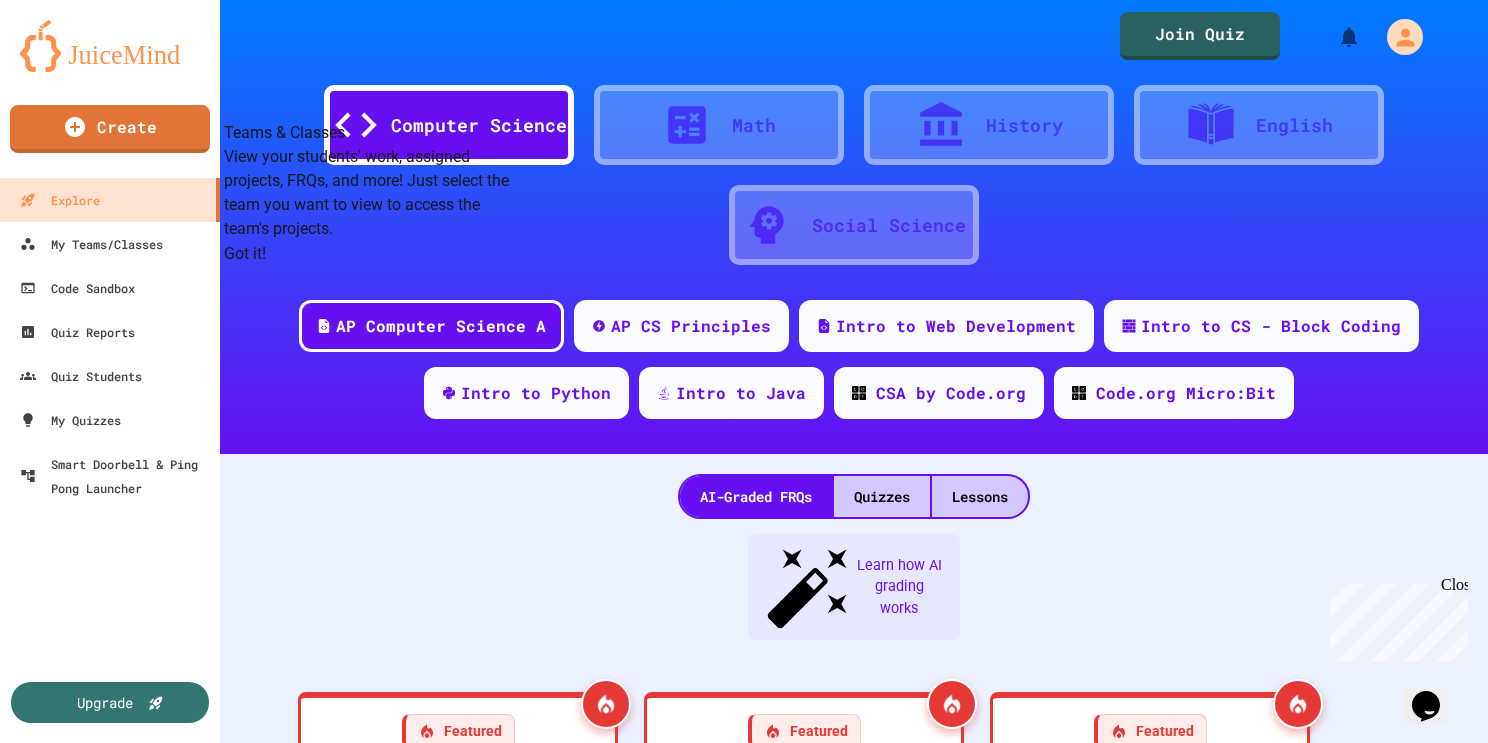 click on "Computer Science" at bounding box center [479, 125] 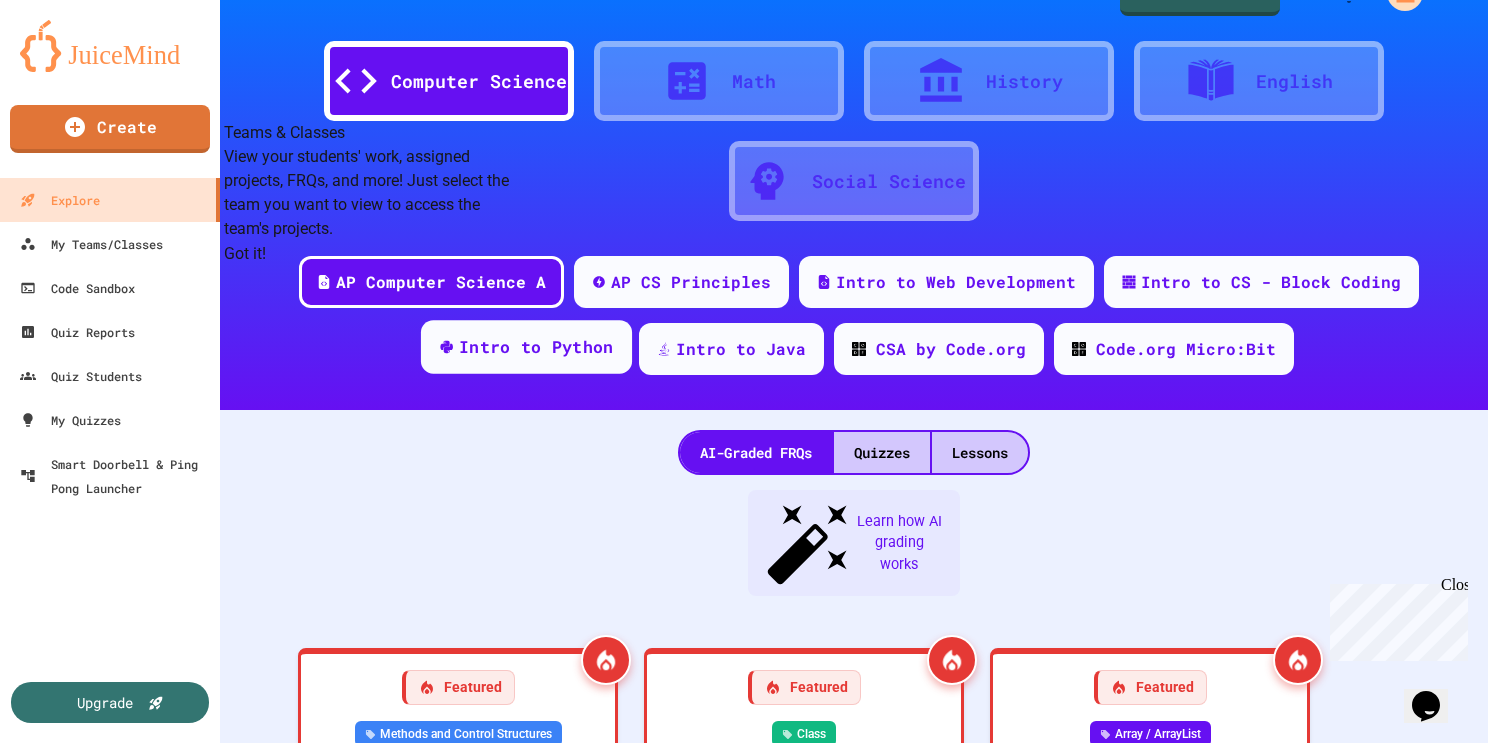 scroll, scrollTop: 56, scrollLeft: 0, axis: vertical 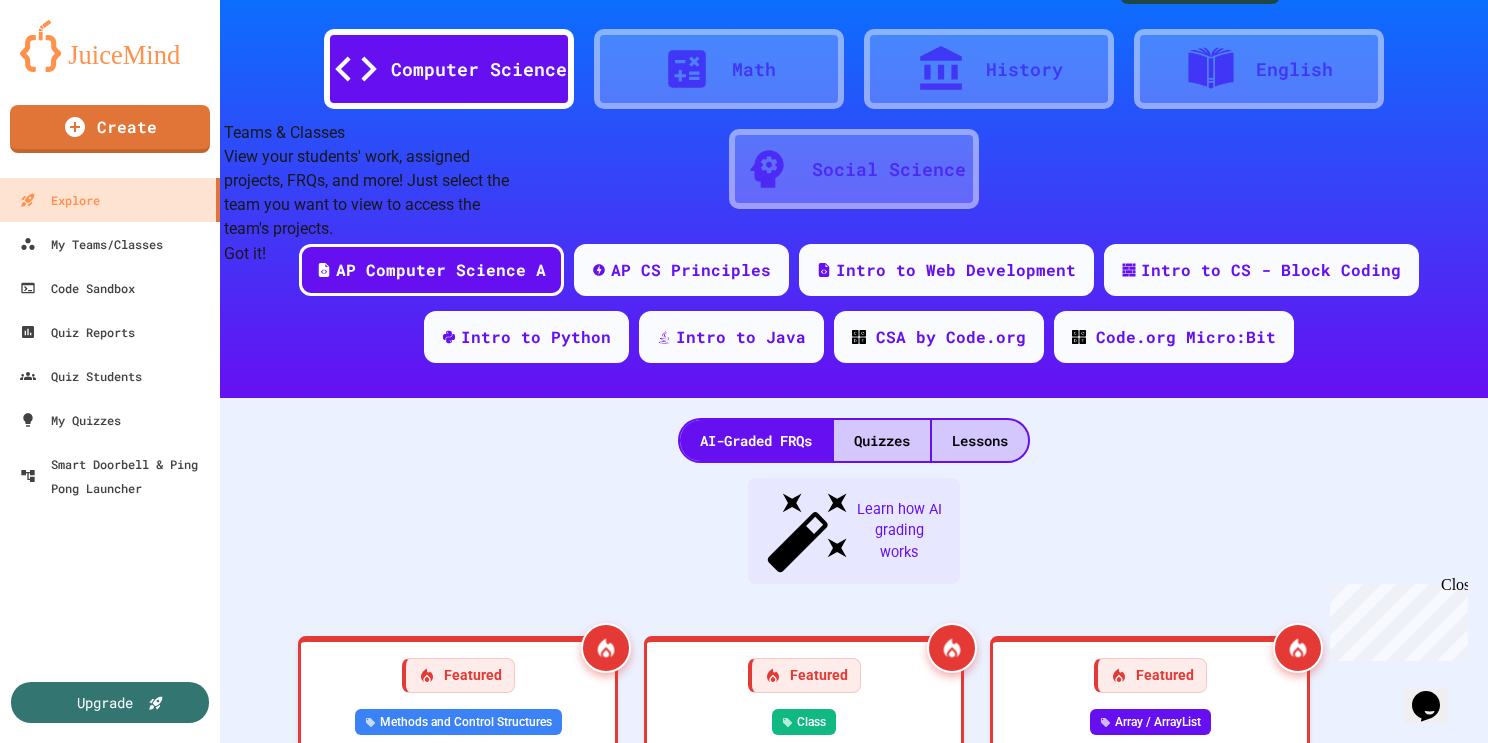 click on "Got it!" at bounding box center (245, 254) 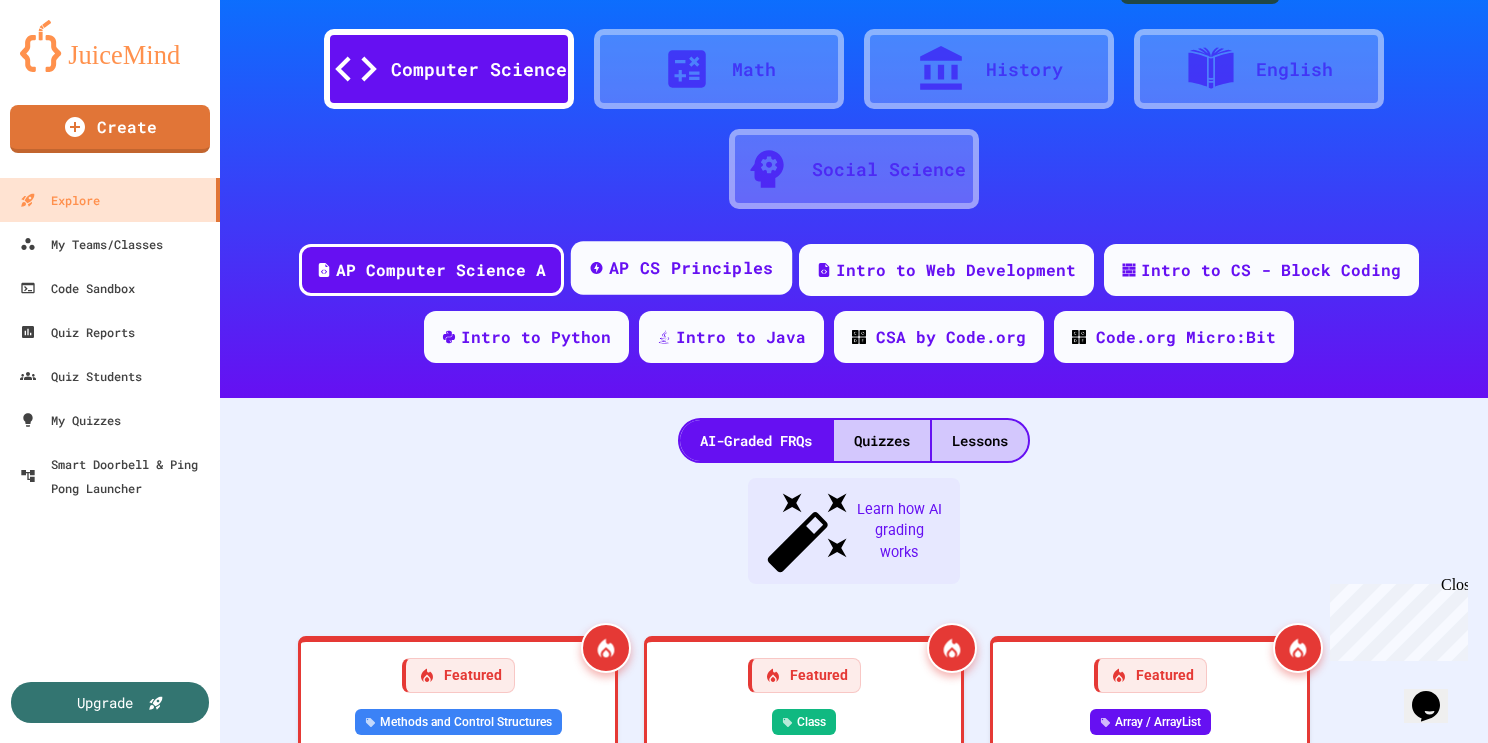 click on "AP CS Principles" at bounding box center [691, 268] 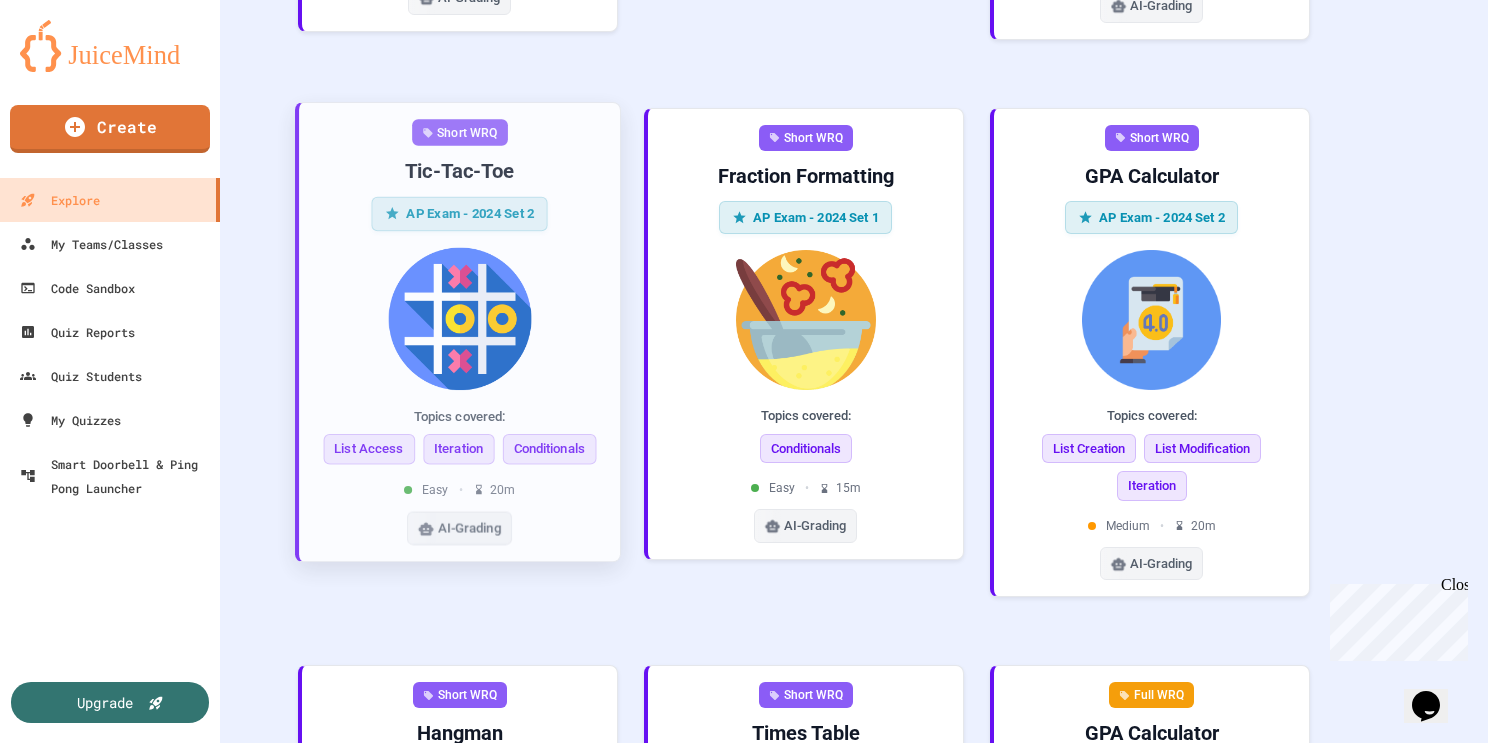 scroll, scrollTop: 2746, scrollLeft: 0, axis: vertical 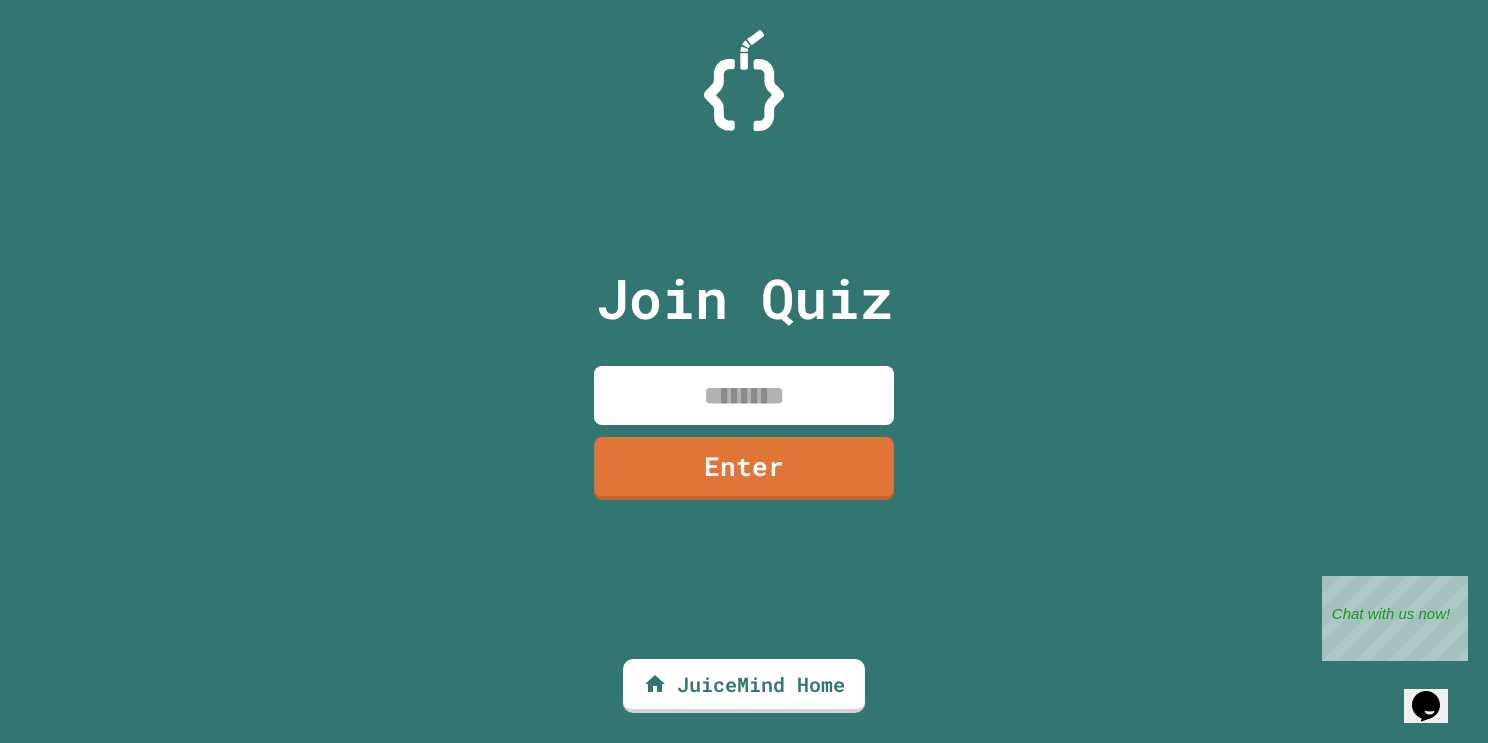click at bounding box center [744, 395] 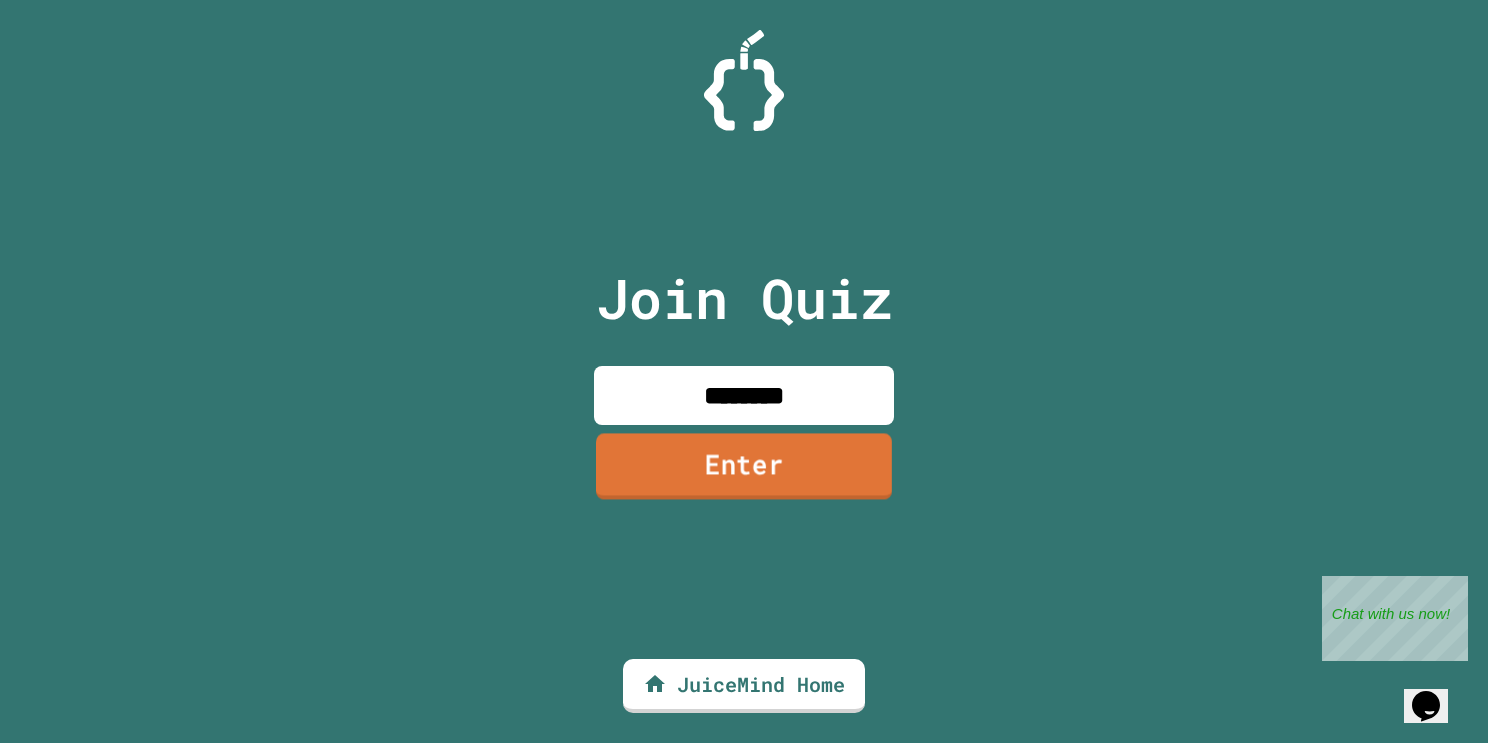 type on "********" 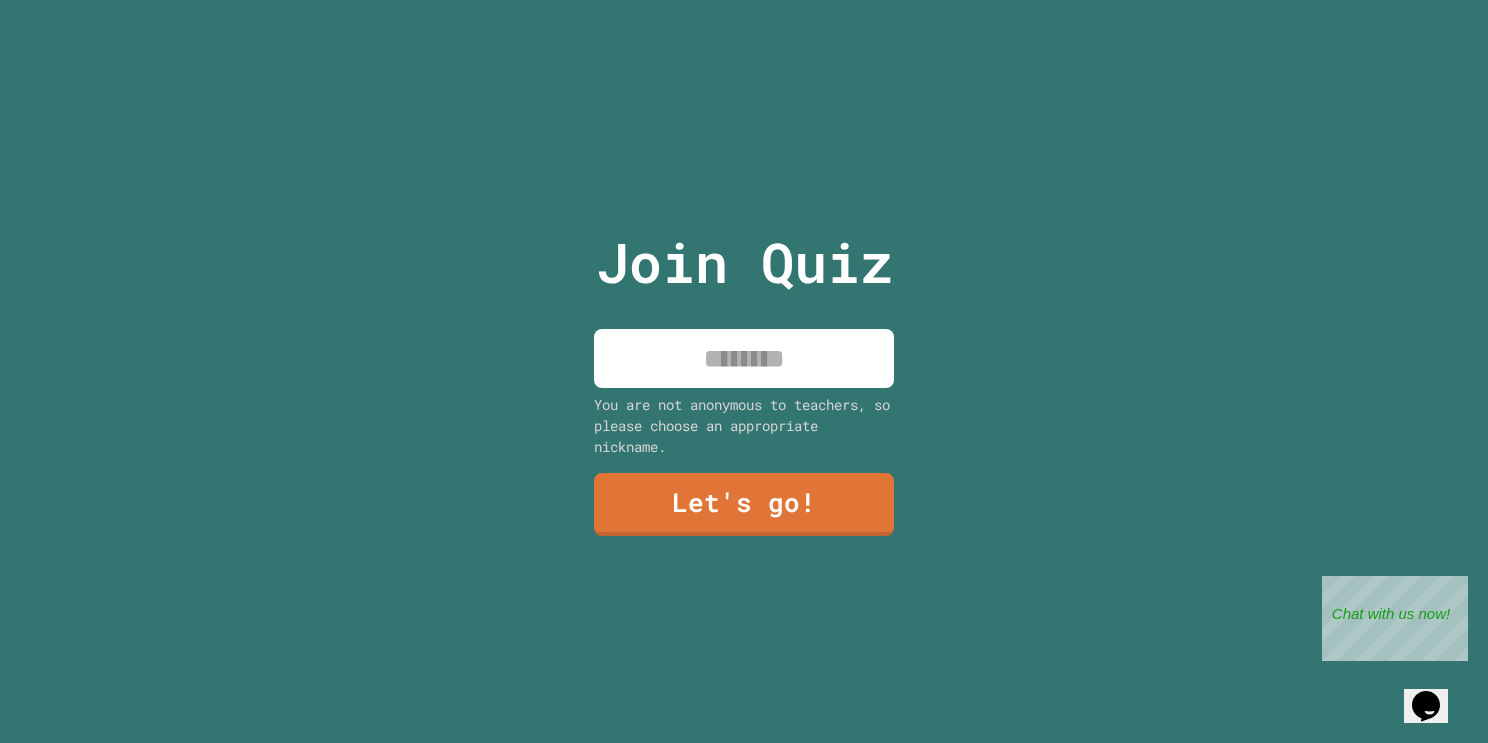 click at bounding box center [744, 358] 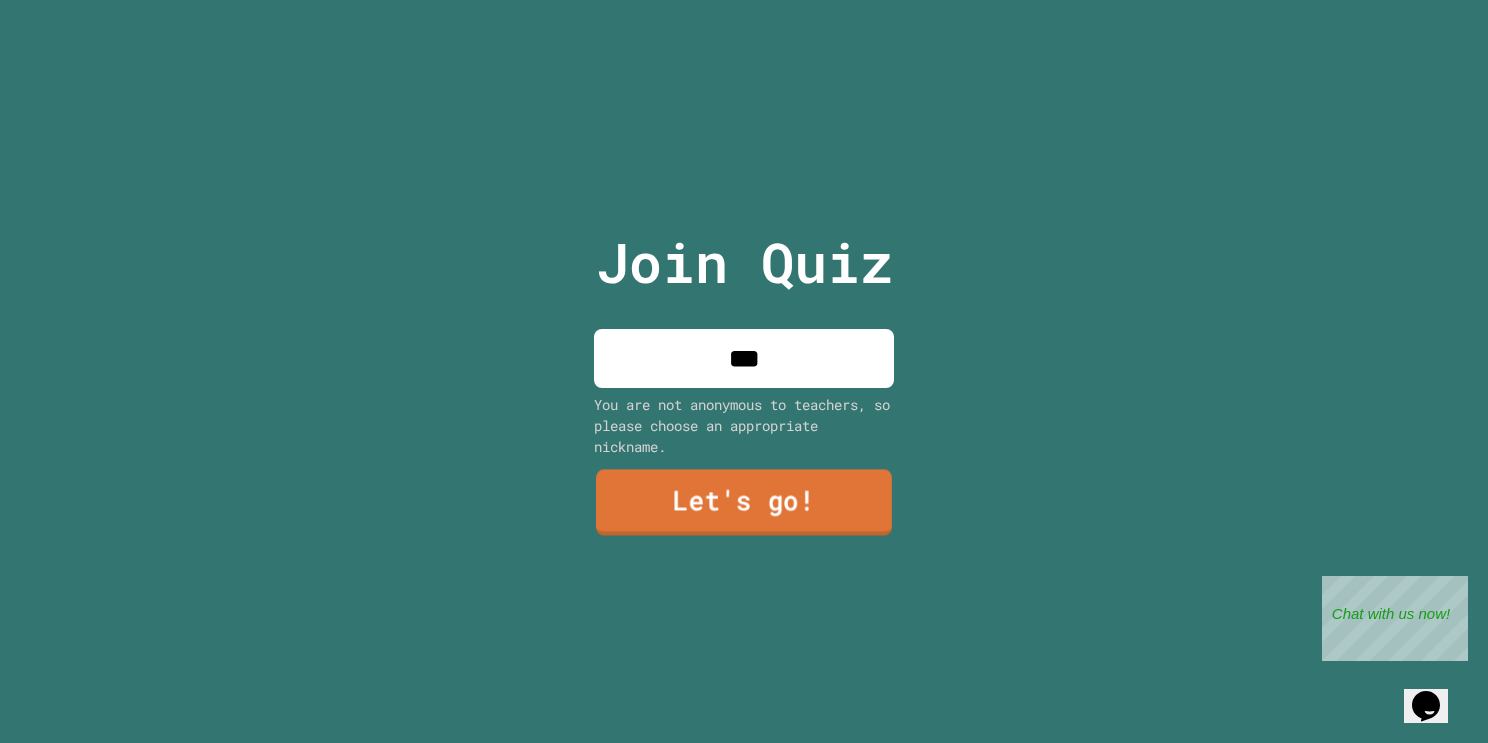 type on "***" 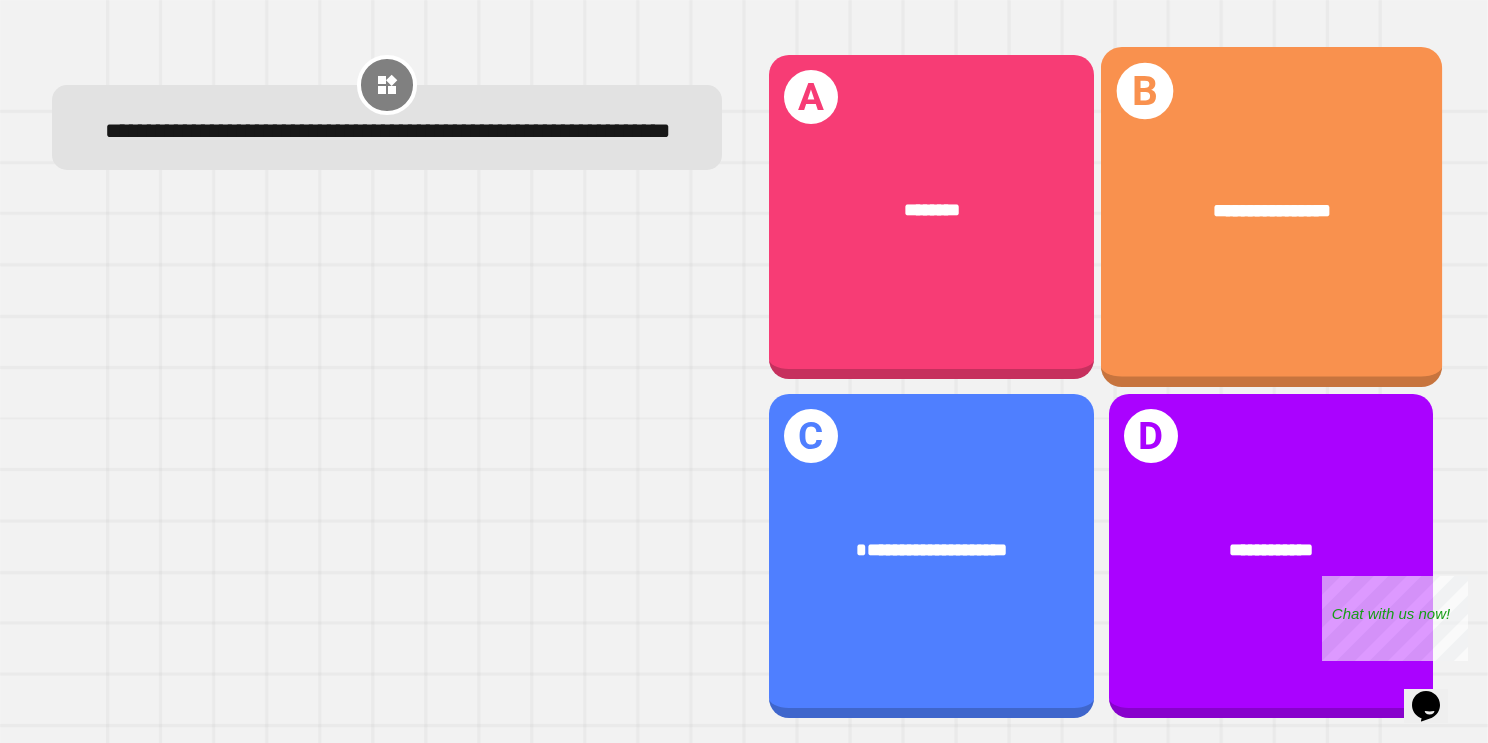 click on "**********" at bounding box center (1270, 217) 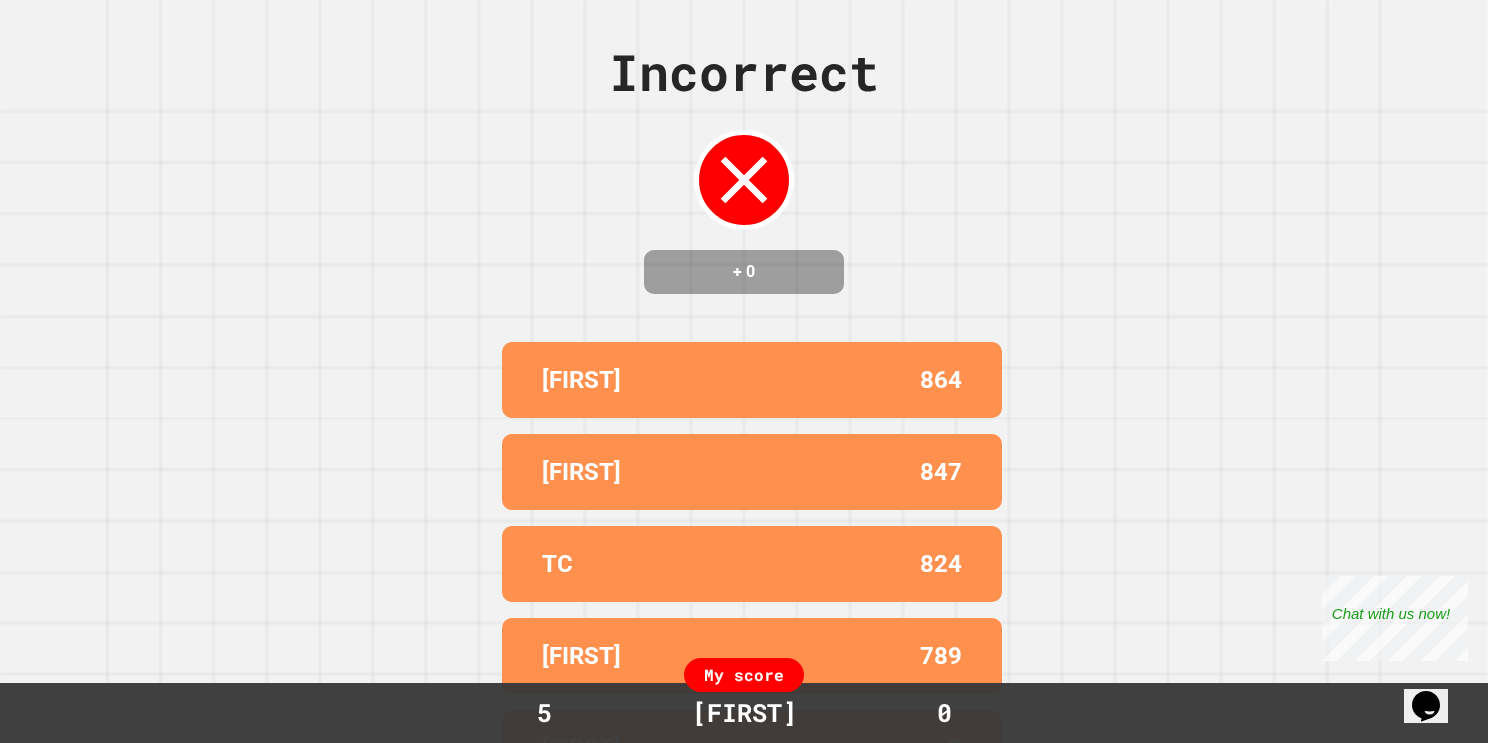 scroll, scrollTop: 0, scrollLeft: 0, axis: both 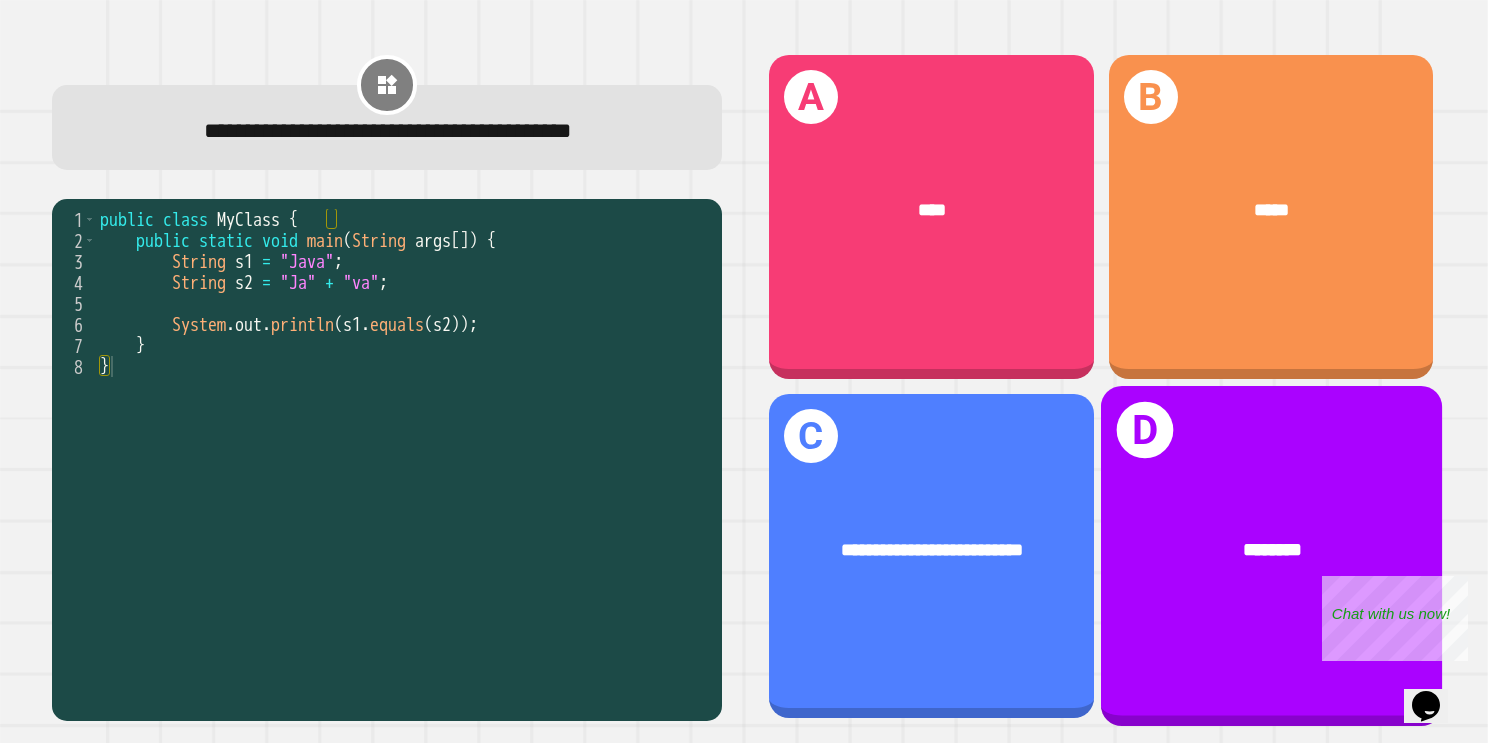 click on "D ********" at bounding box center (1270, 556) 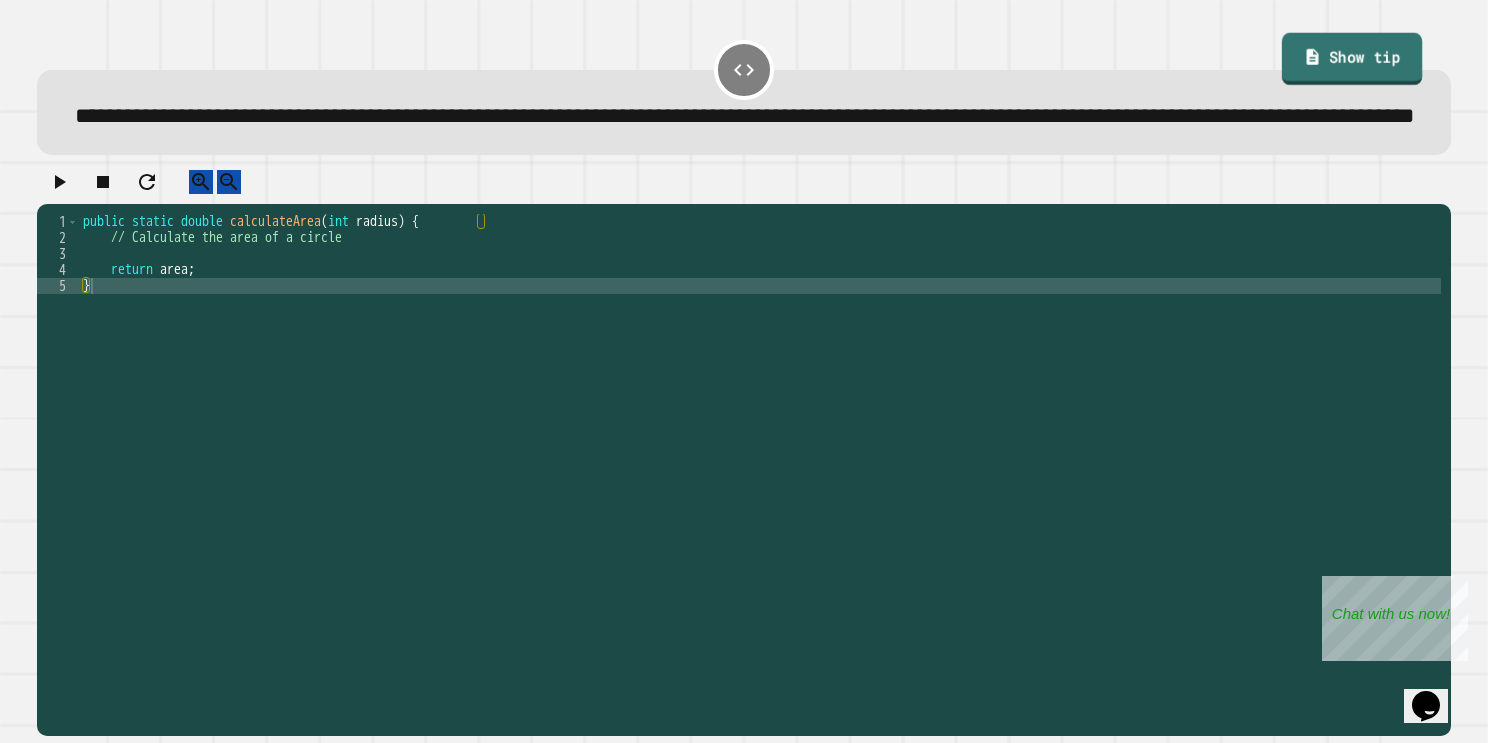 click on "Show tip" at bounding box center (1352, 58) 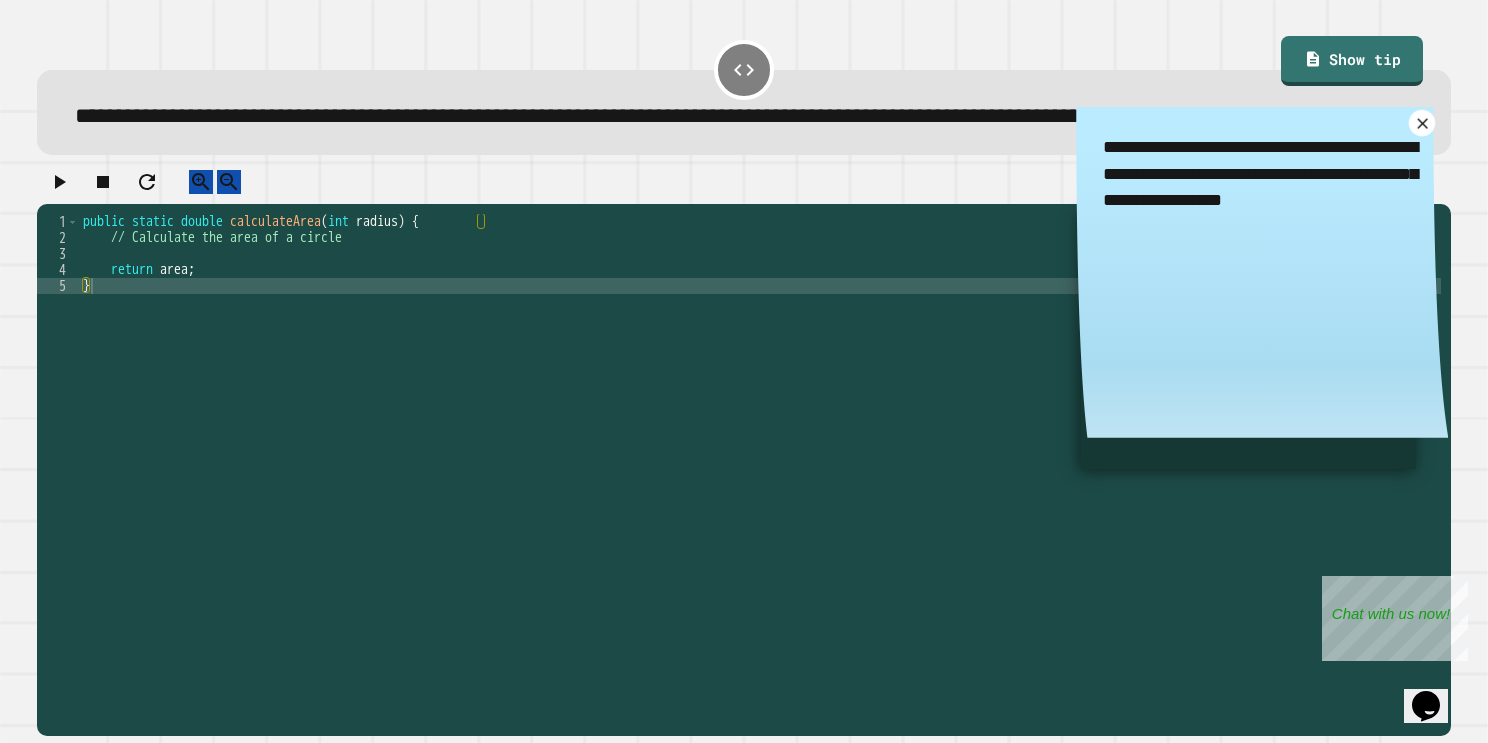 click 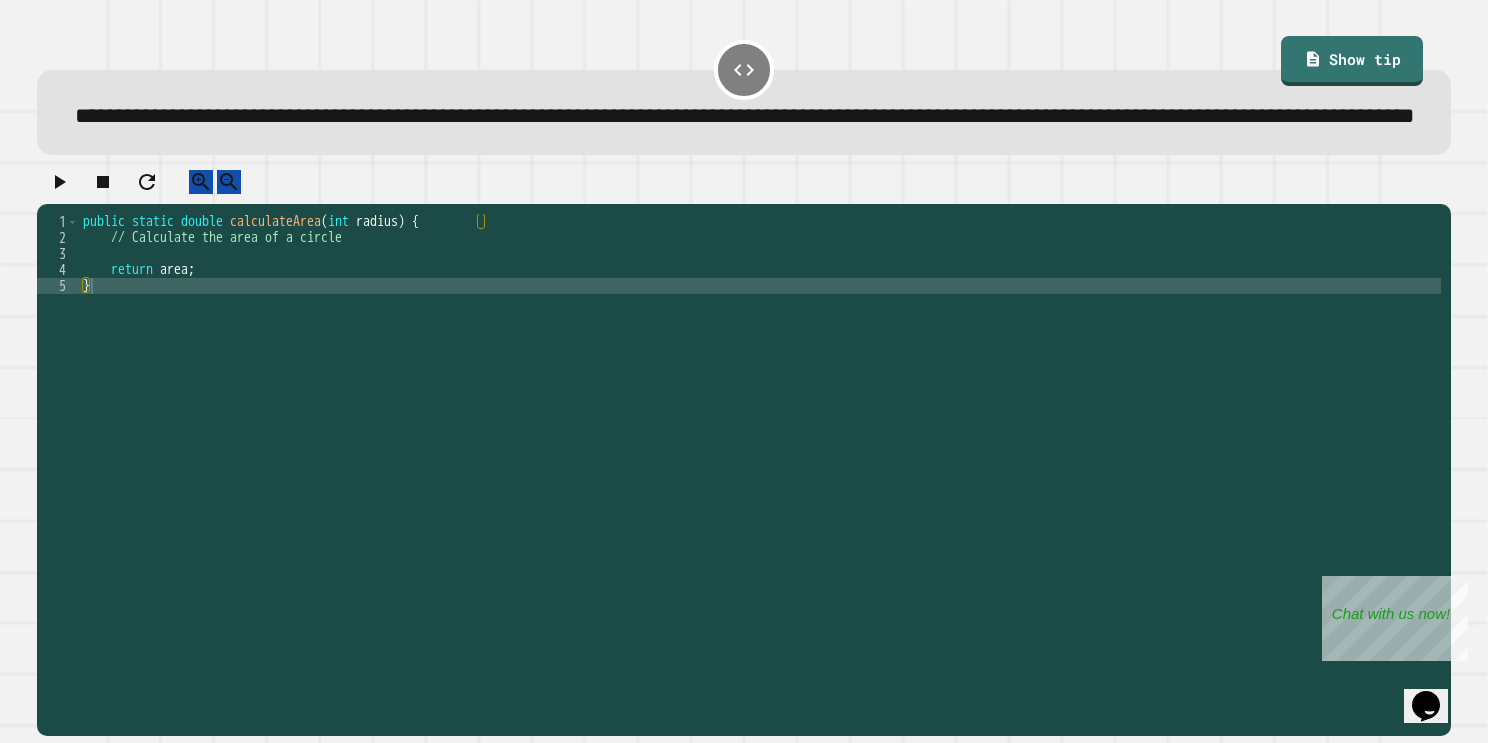 click on "public   static   double   calculateArea ( int   radius )   {      // Calculate the area of a circle           return   area ; }" at bounding box center [760, 454] 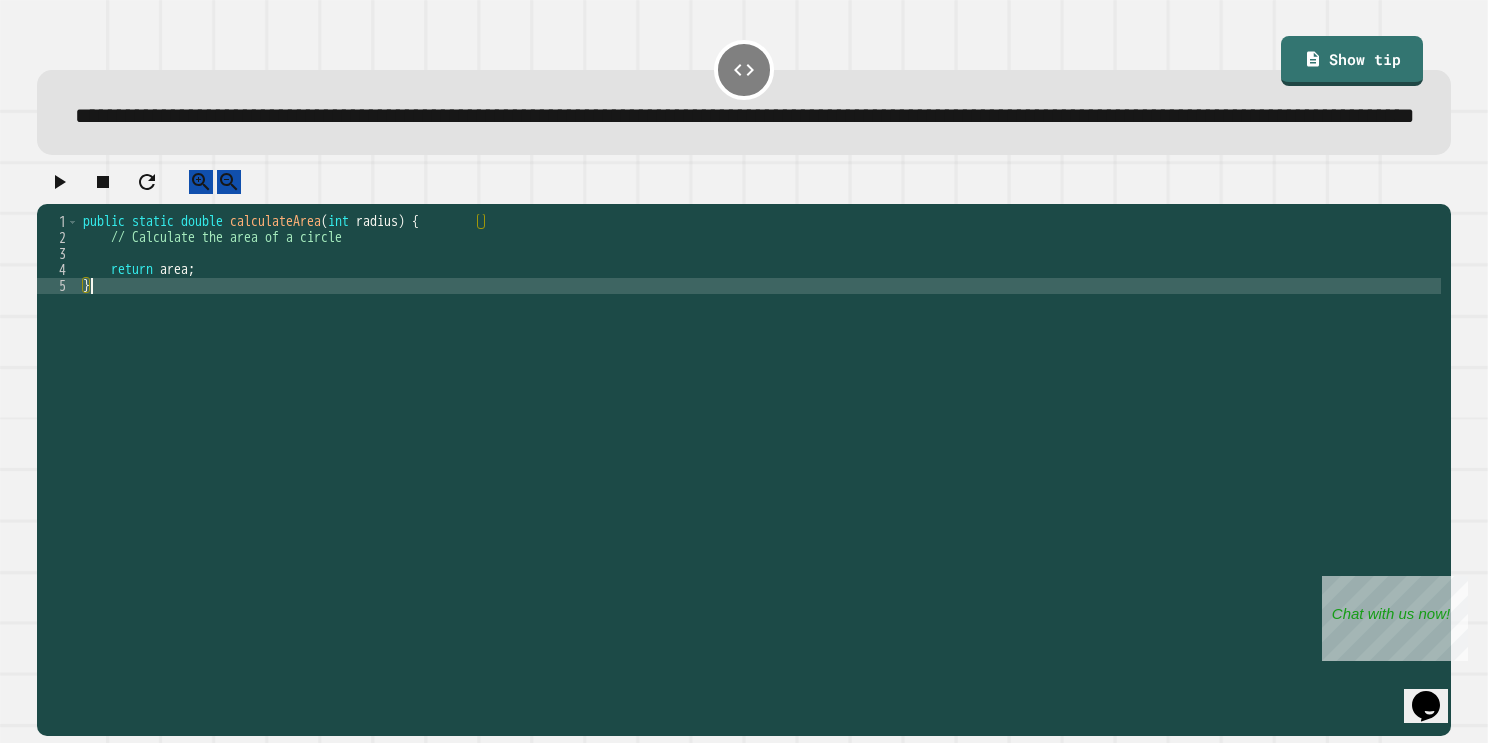 click on "public   static   double   calculateArea ( int   radius )   {      // Calculate the area of a circle           return   area ; }" at bounding box center [760, 454] 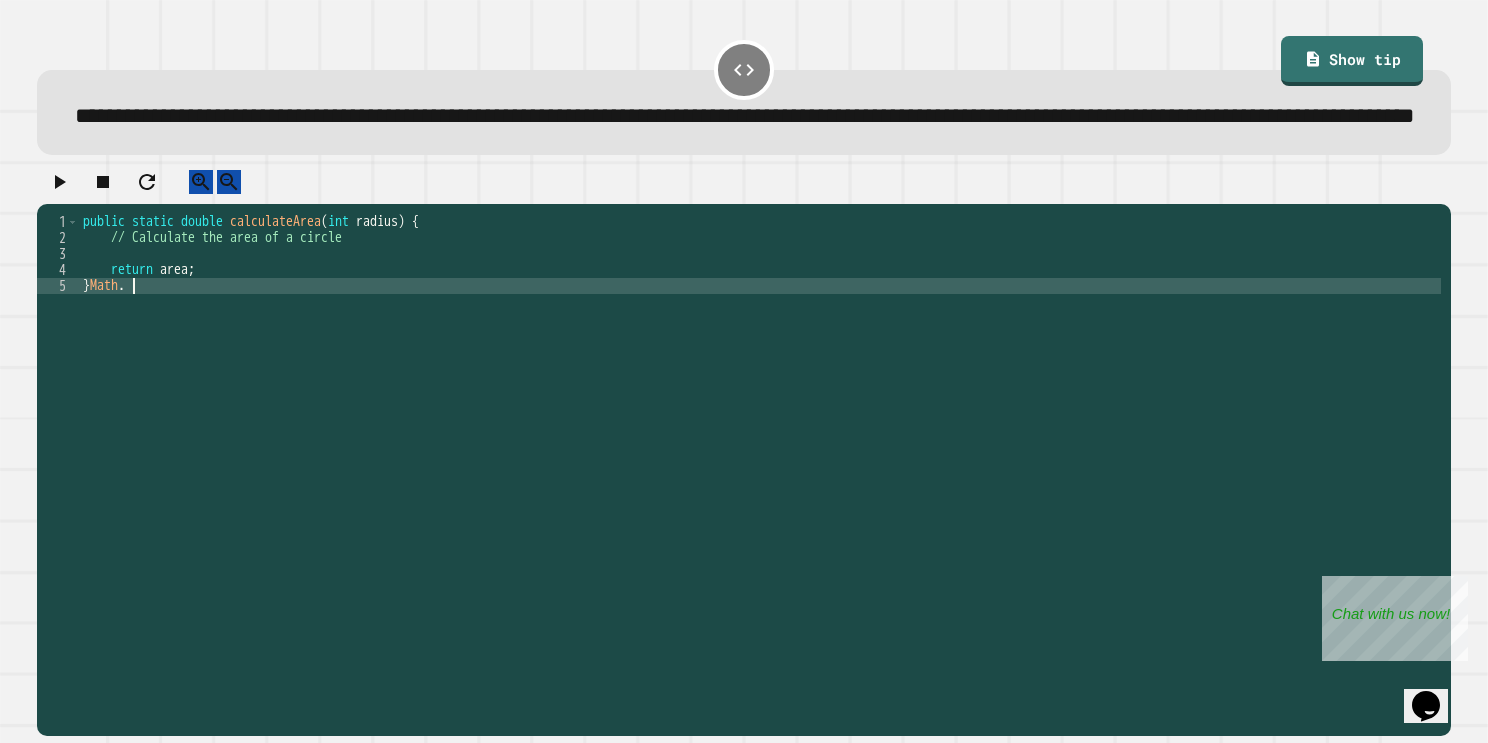 scroll, scrollTop: 0, scrollLeft: 3, axis: horizontal 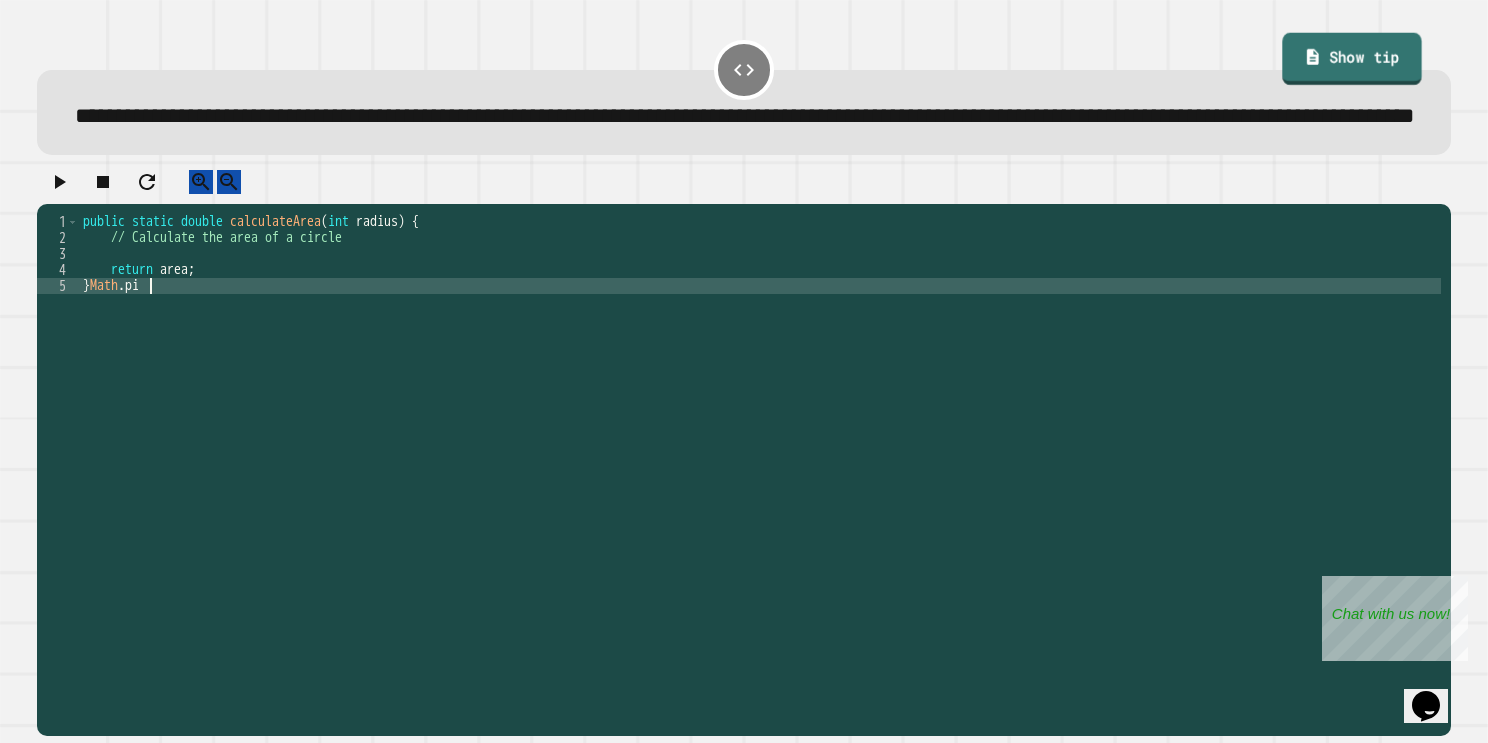 click on "Show tip" at bounding box center (1352, 58) 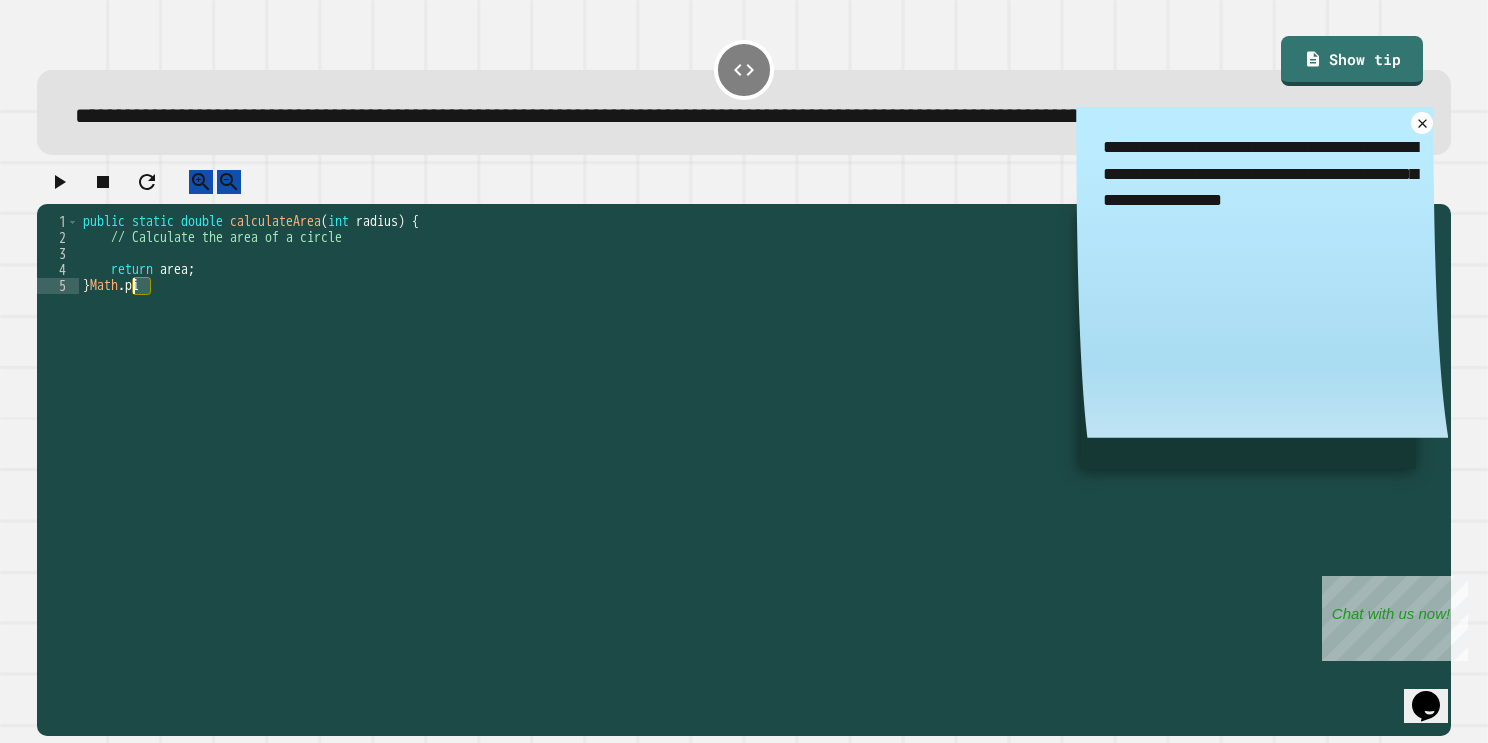 drag, startPoint x: 150, startPoint y: 344, endPoint x: 134, endPoint y: 338, distance: 17.088007 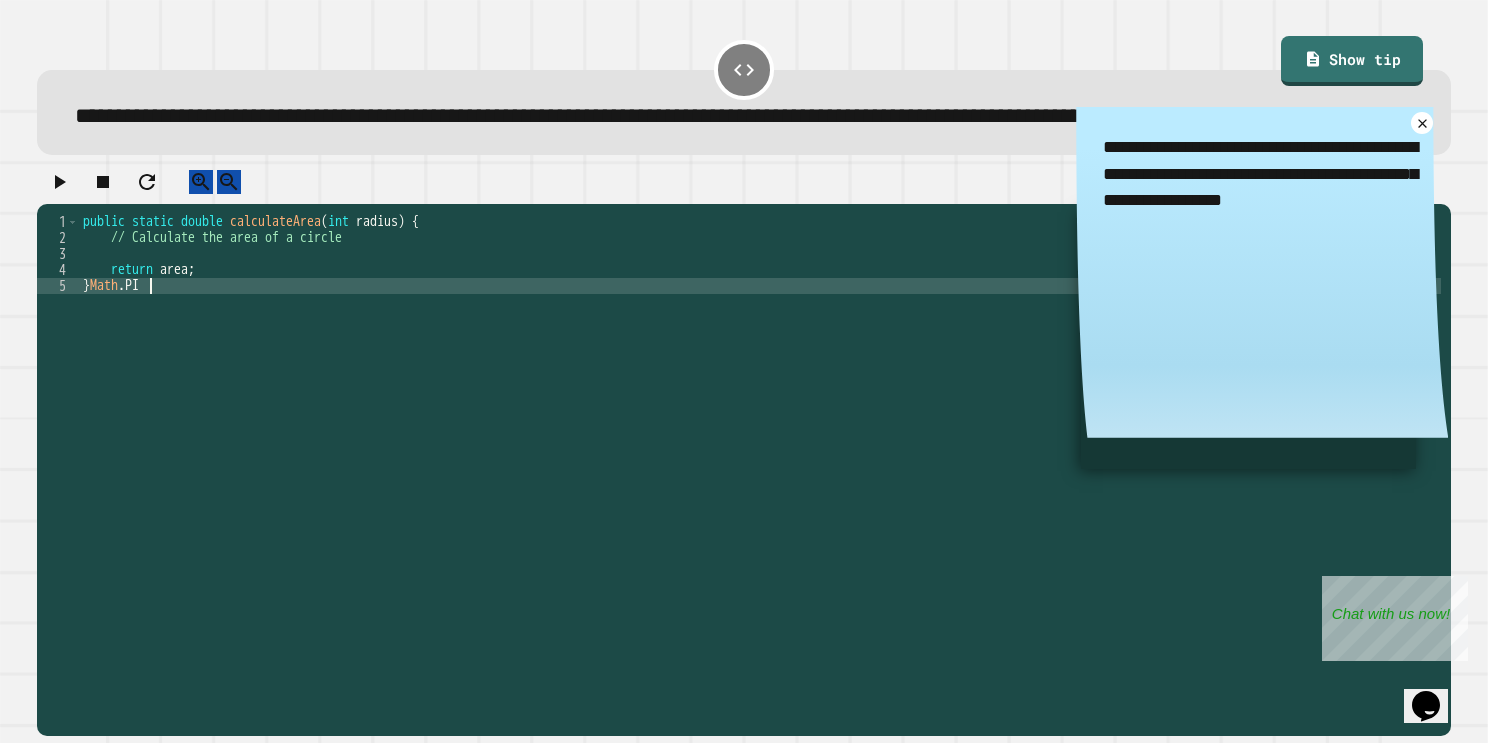 click on "public   static   double   calculateArea ( int   radius )   {      // Calculate the area of a circle           return   area ; } Math . PI" at bounding box center [760, 454] 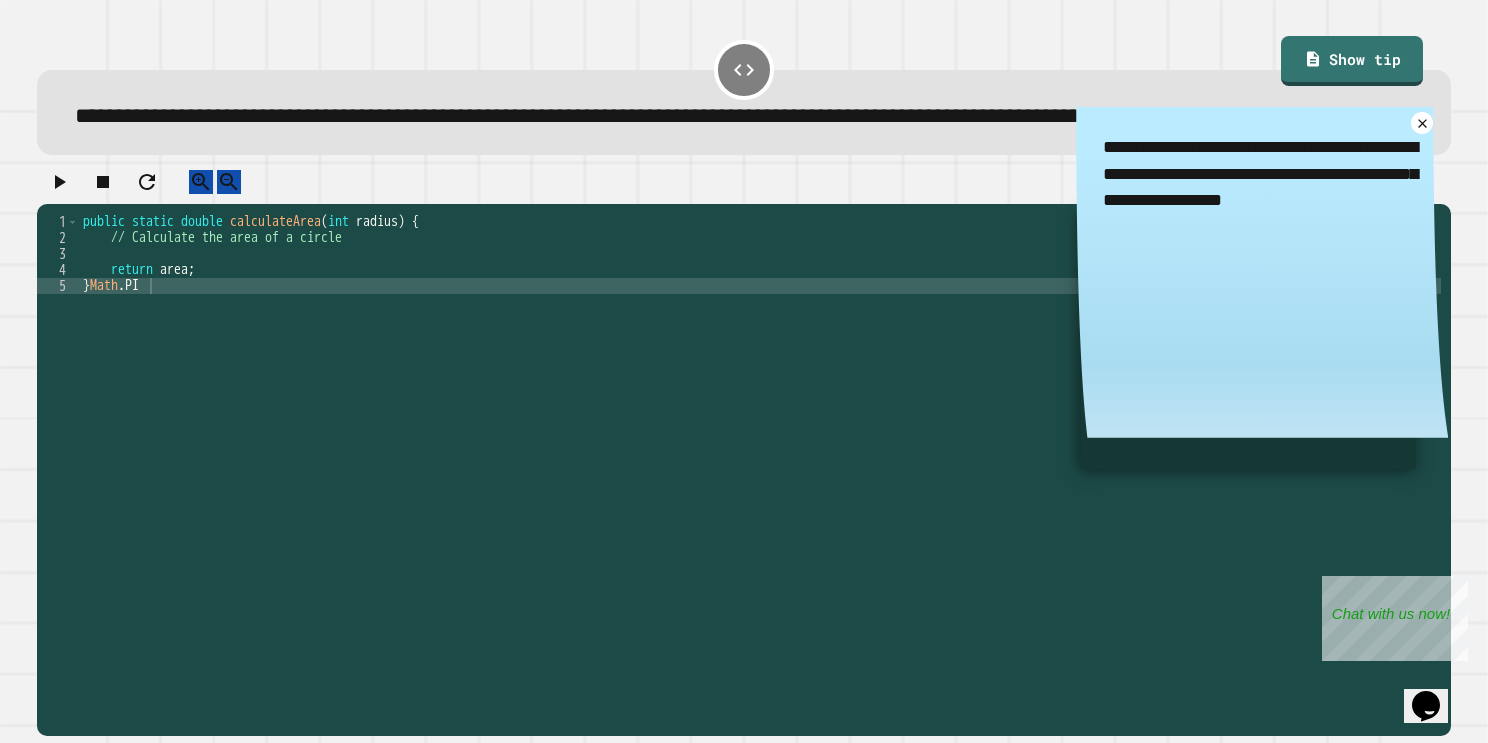 click 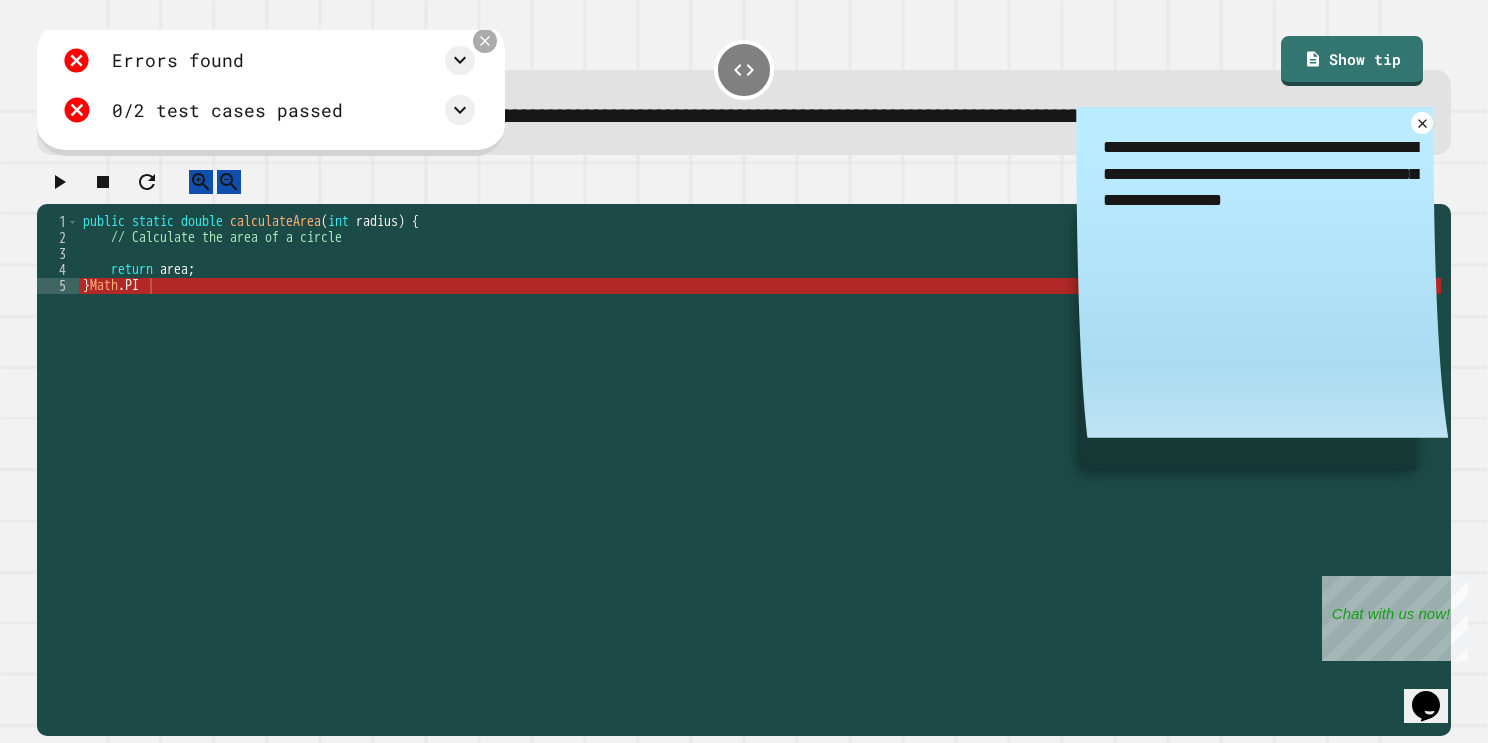 click 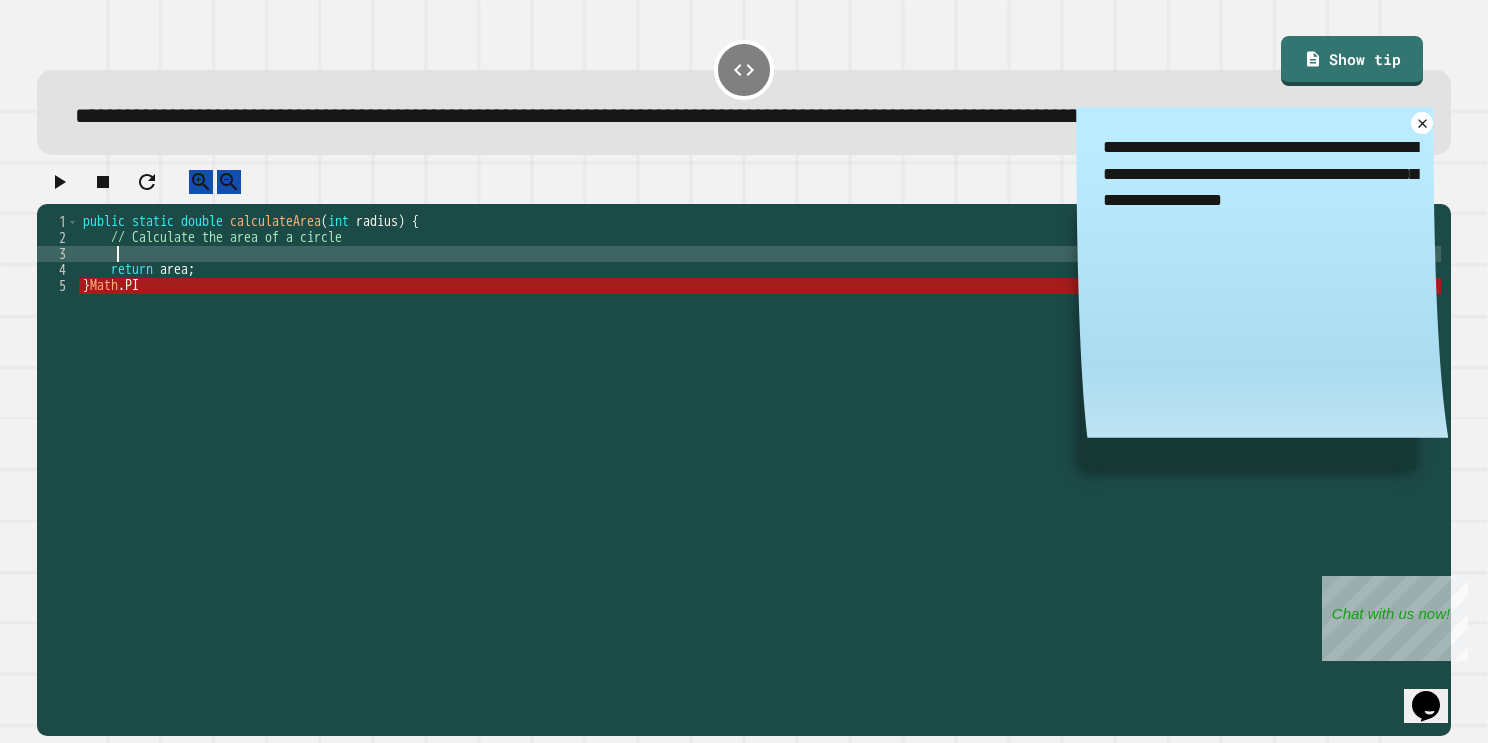 scroll, scrollTop: 0, scrollLeft: 0, axis: both 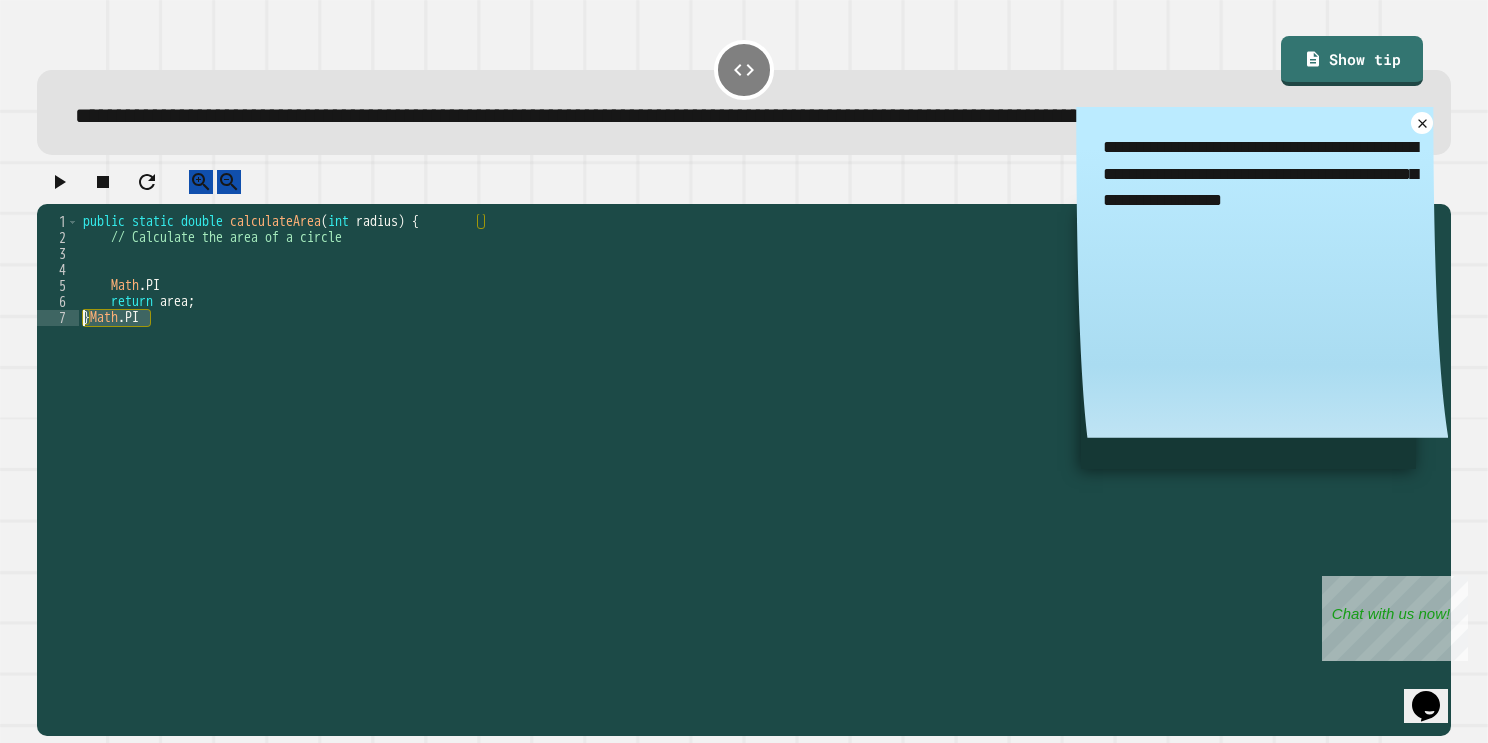 drag, startPoint x: 163, startPoint y: 374, endPoint x: 79, endPoint y: 367, distance: 84.29116 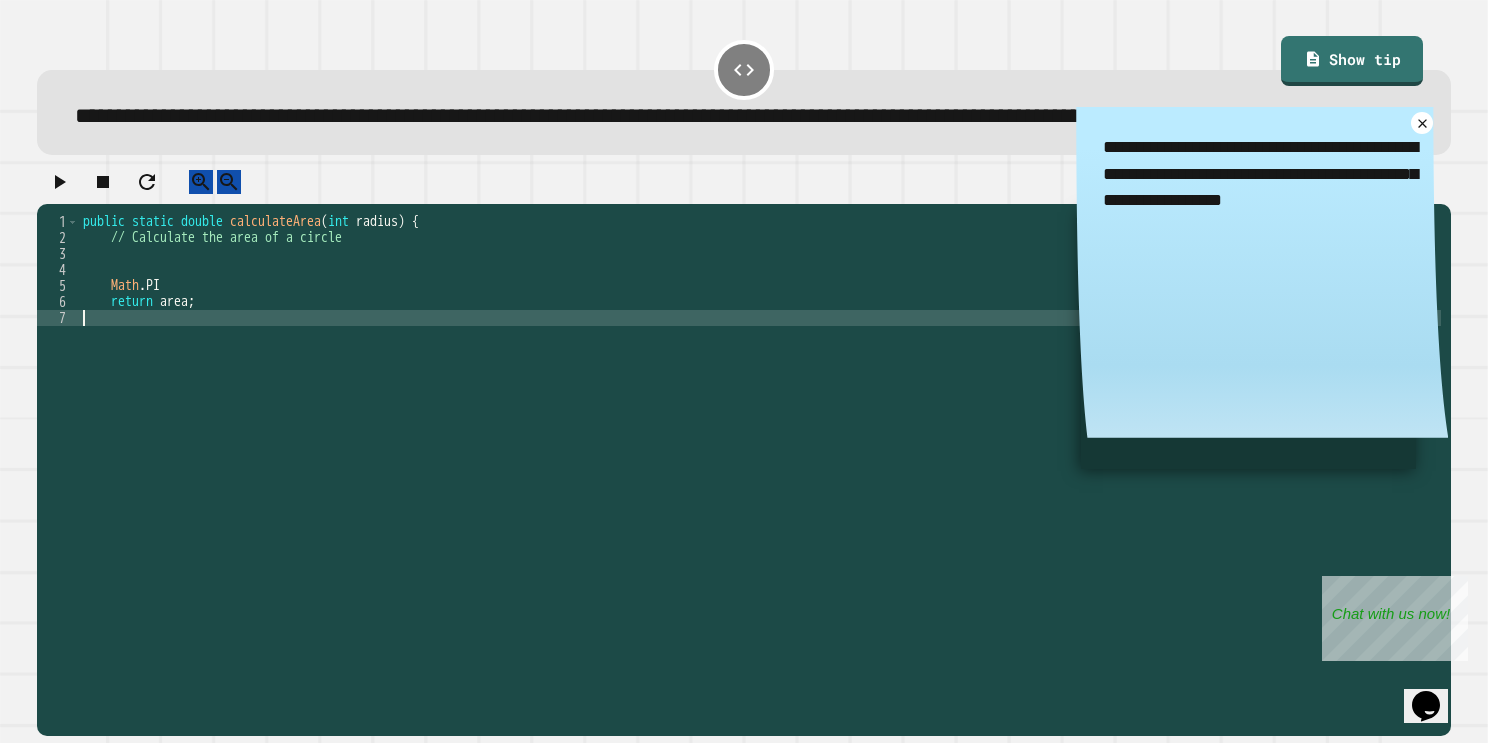 scroll, scrollTop: 0, scrollLeft: 0, axis: both 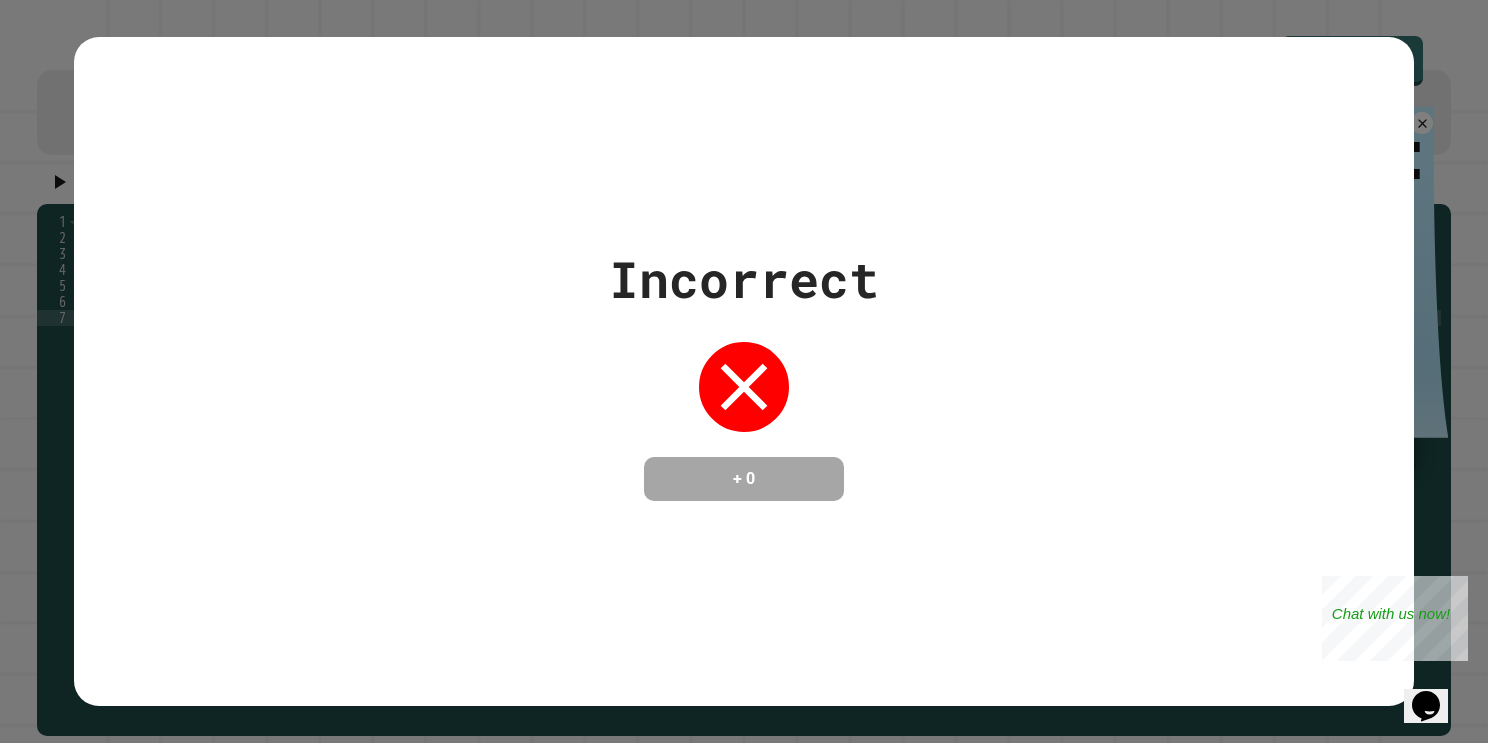 type 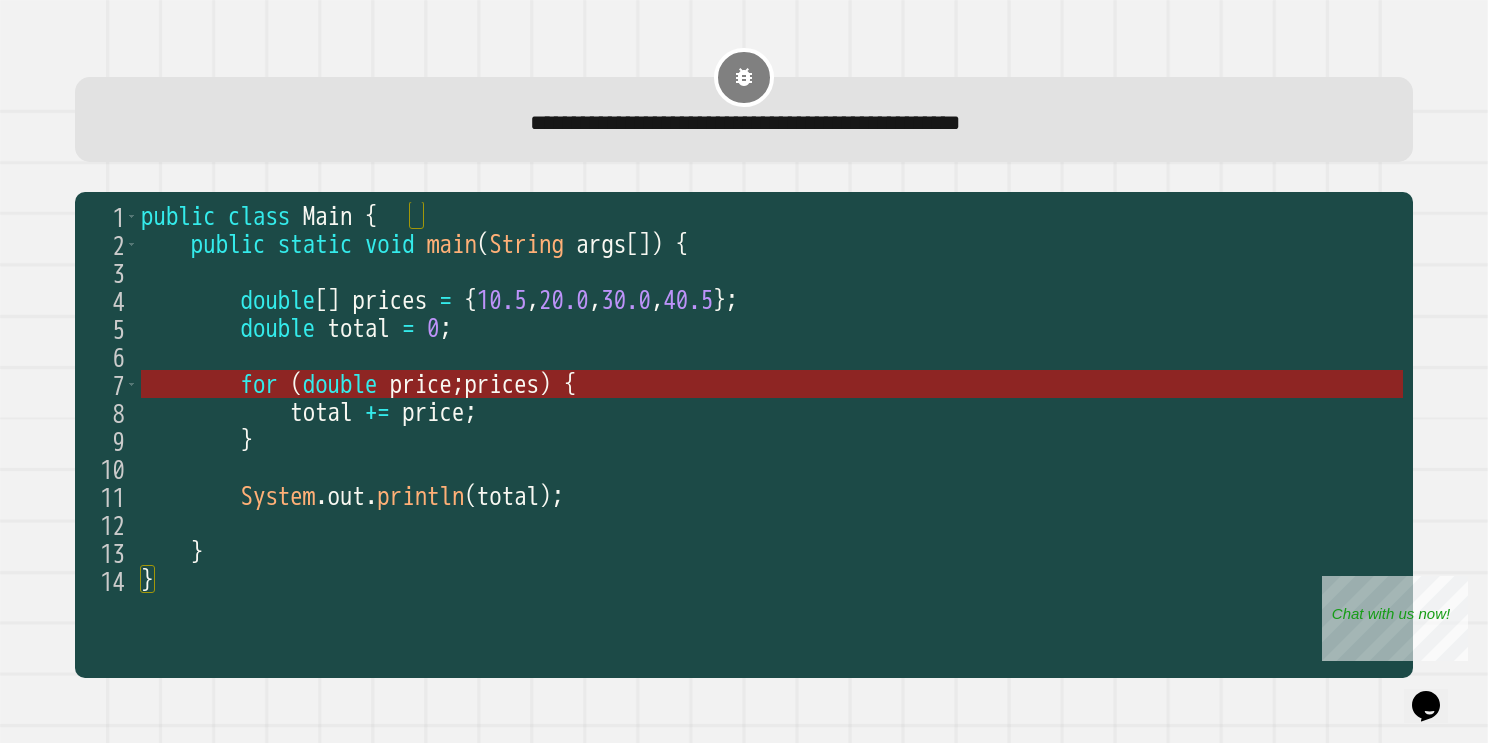 click on "for   ( double   price  ;  prices )   {" at bounding box center [500141, 384] 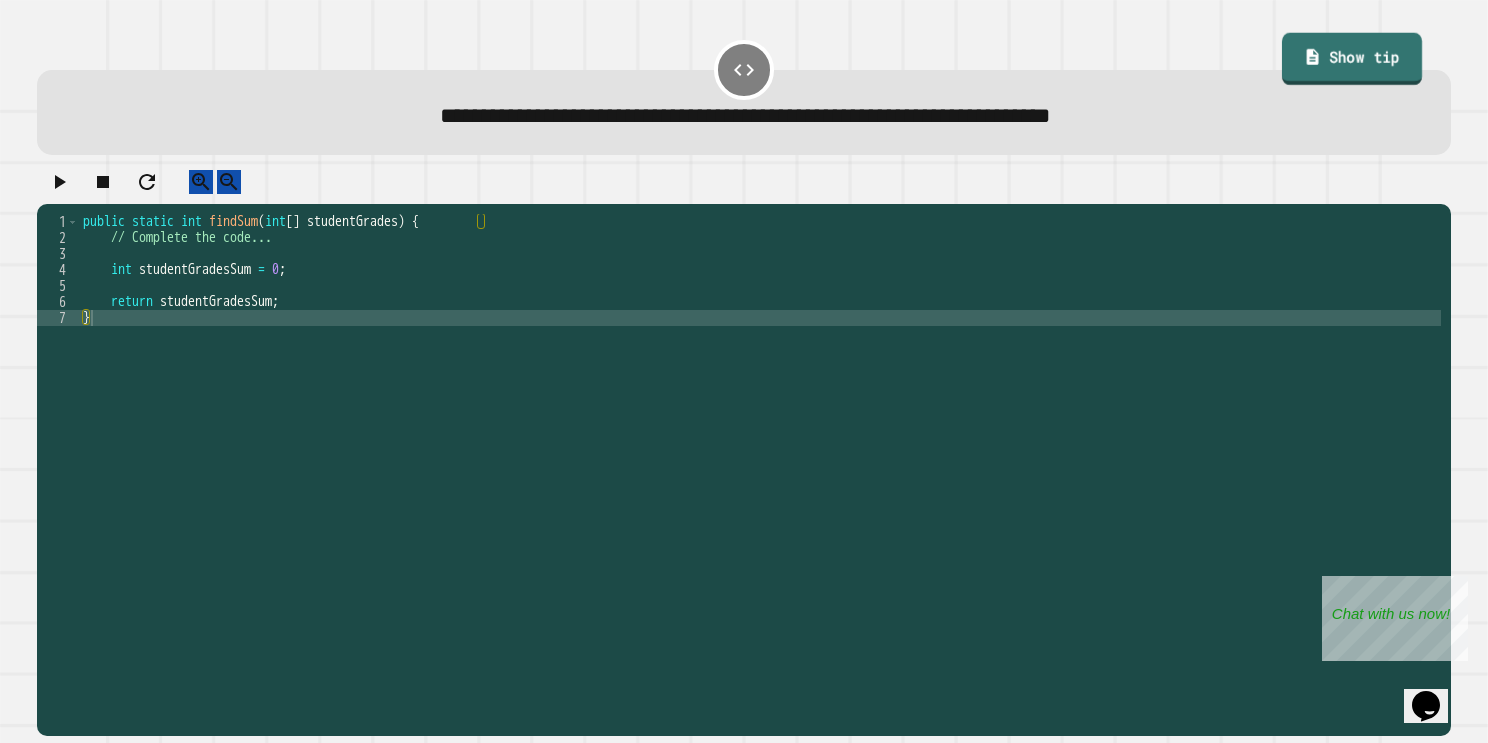 click on "Show tip" at bounding box center (1352, 58) 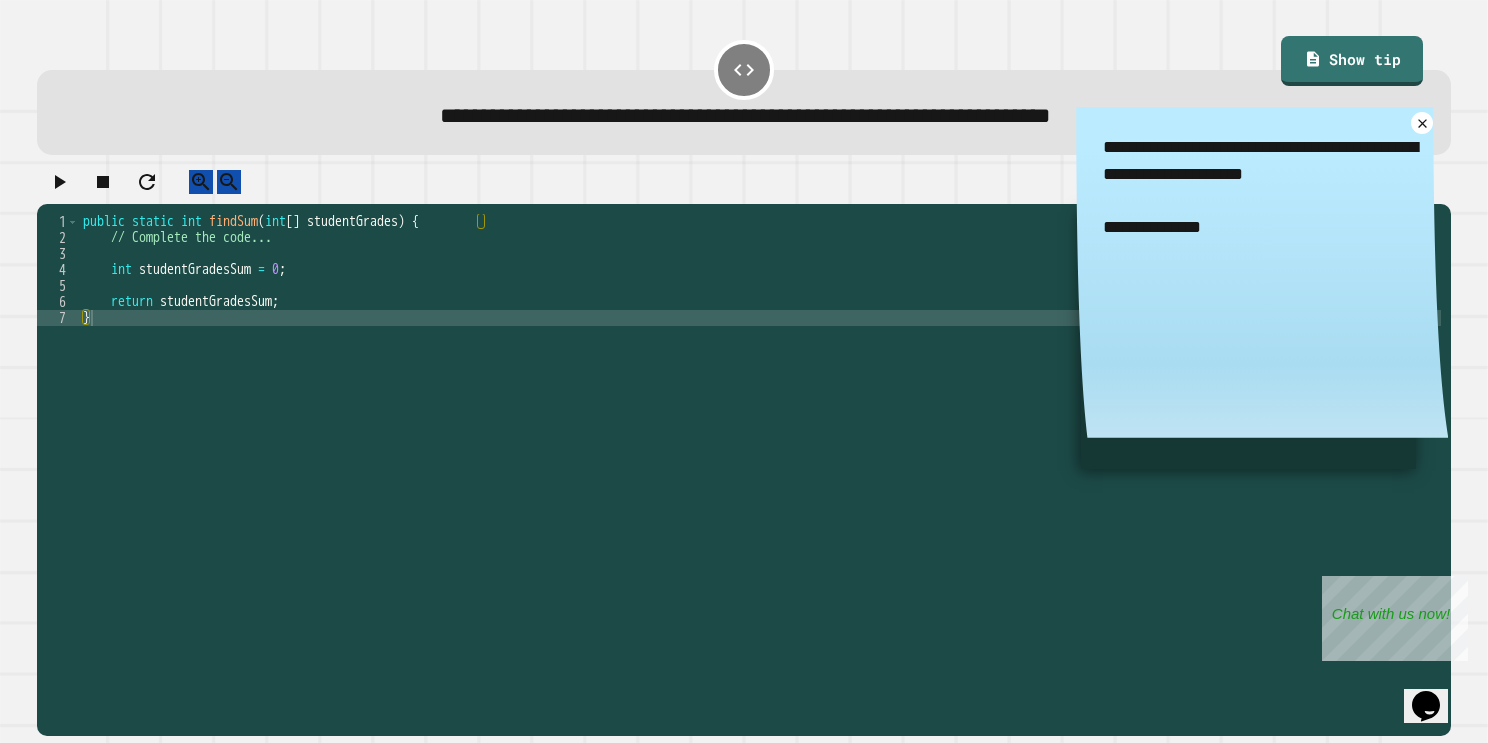 click on "public   static   int   findSum ( int [ ]   studentGrades )   {      // Complete the code...           int   studentGradesSum   =   0 ;      return   studentGradesSum ; }" at bounding box center (760, 470) 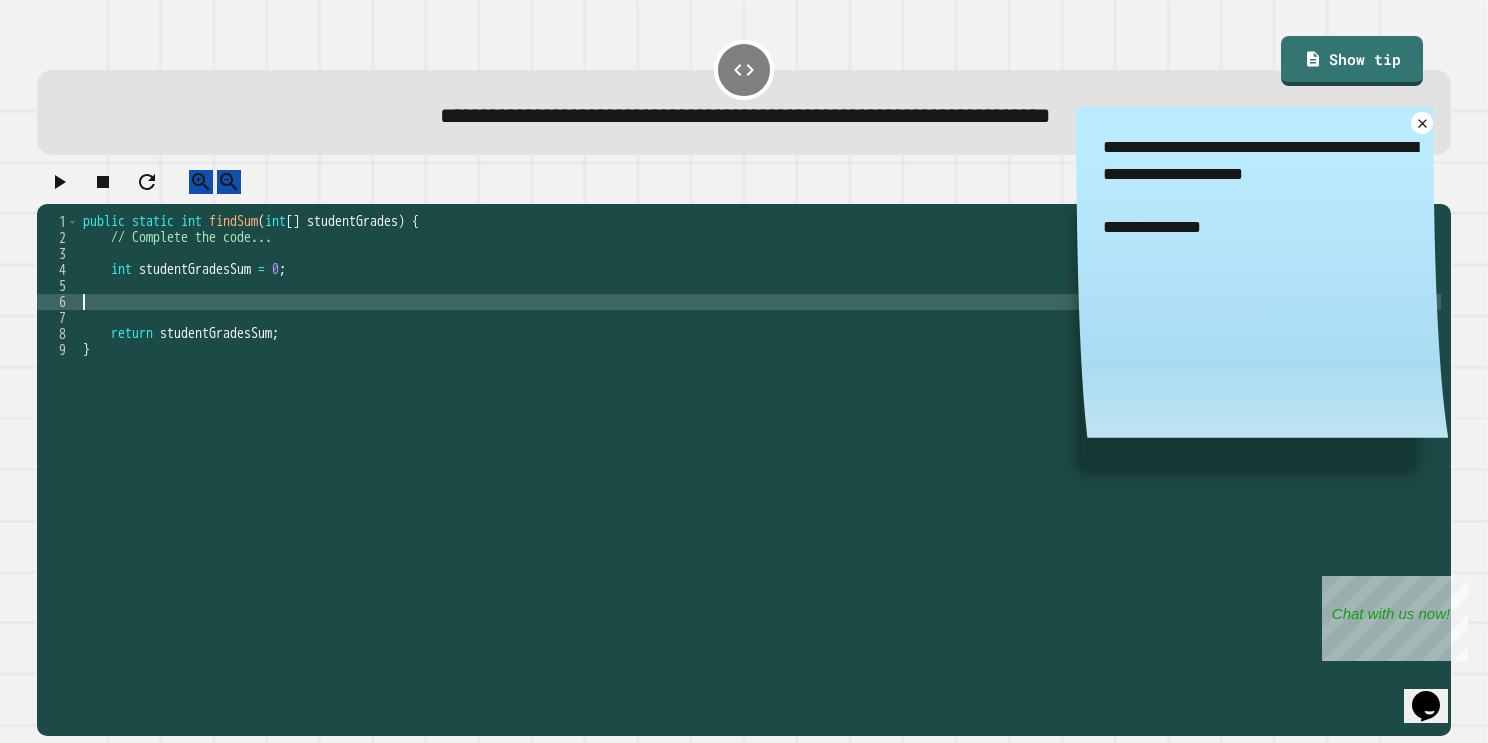 click on "public   static   int   findSum ( int [ ]   studentGrades )   {      // Complete the code...           int   studentGradesSum   =   0 ;      return   studentGradesSum ; }" at bounding box center (760, 470) 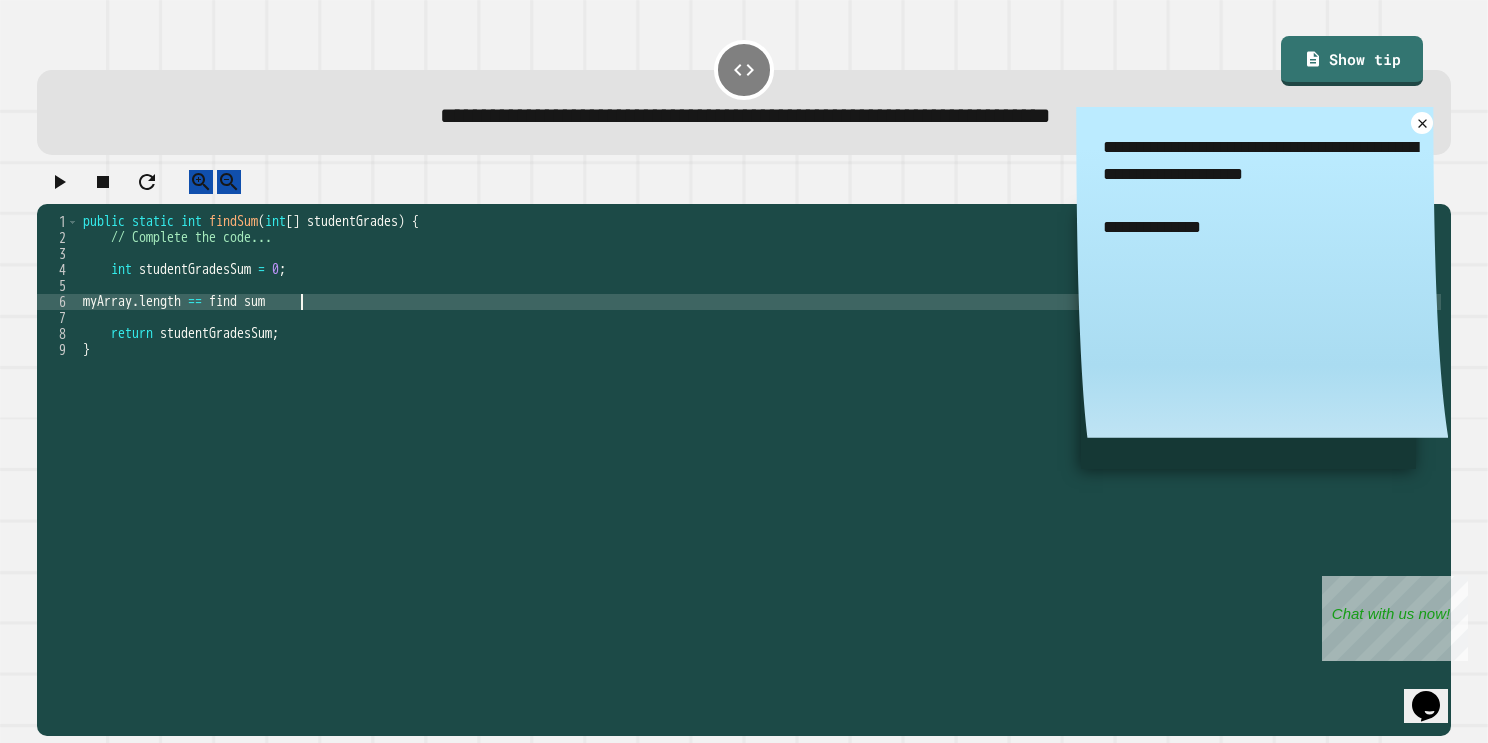 scroll, scrollTop: 0, scrollLeft: 15, axis: horizontal 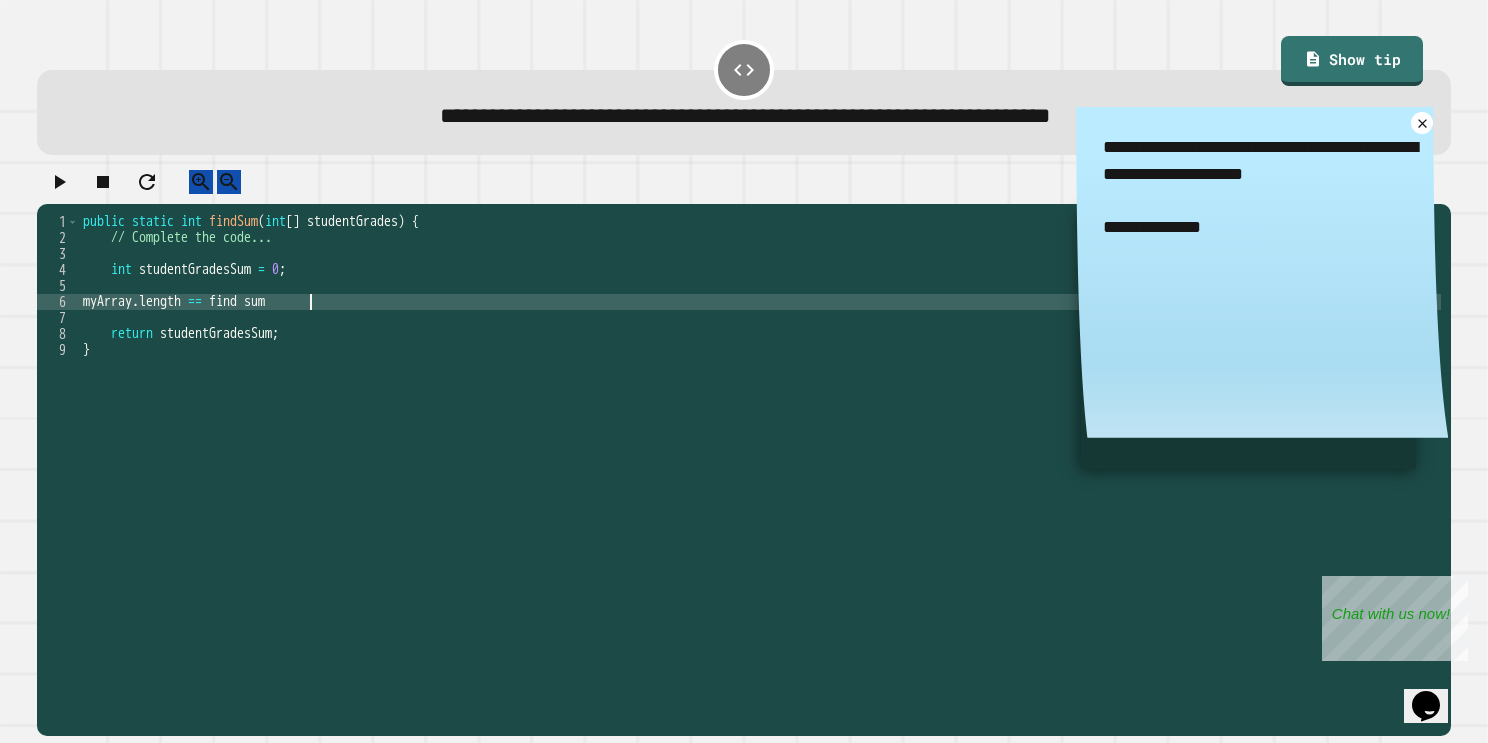 type on "**********" 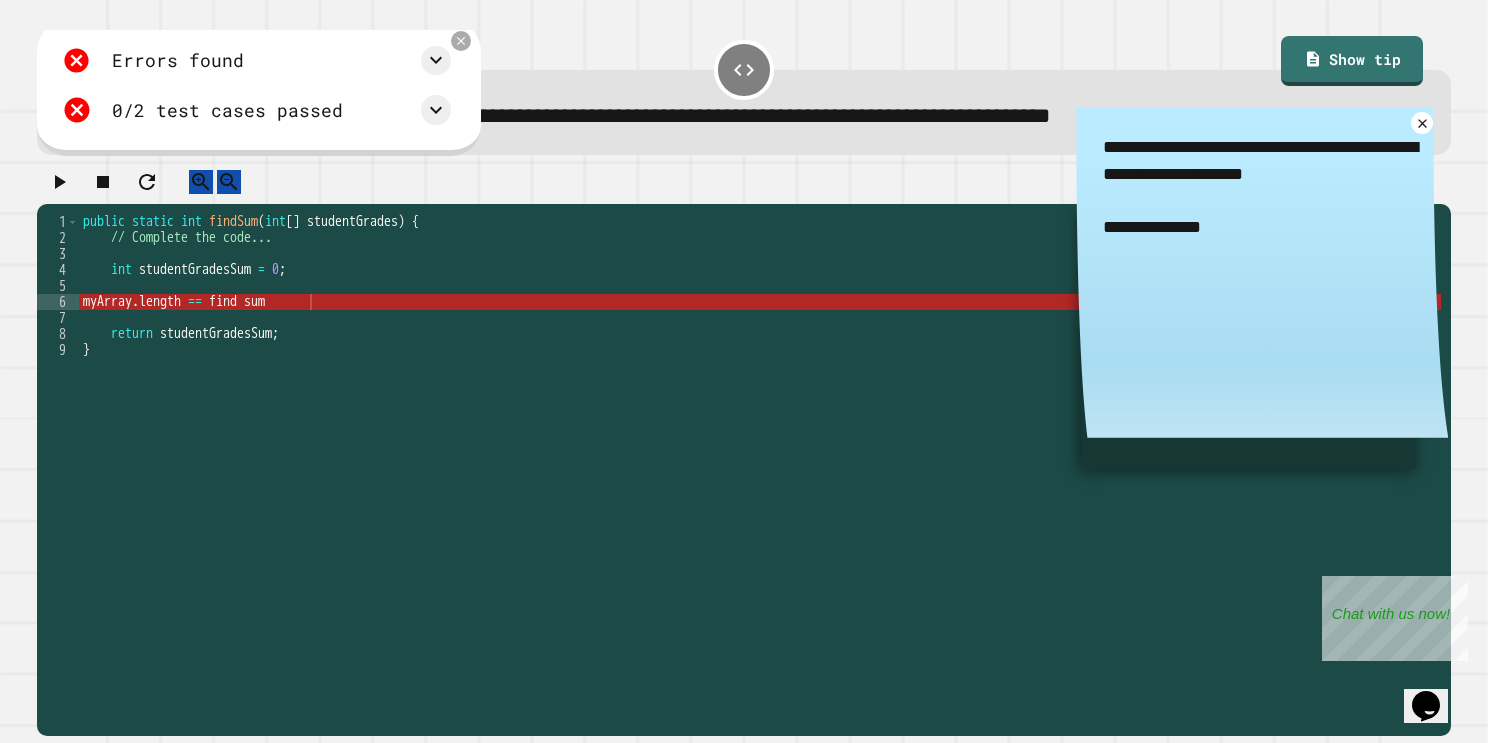 scroll, scrollTop: 0, scrollLeft: 0, axis: both 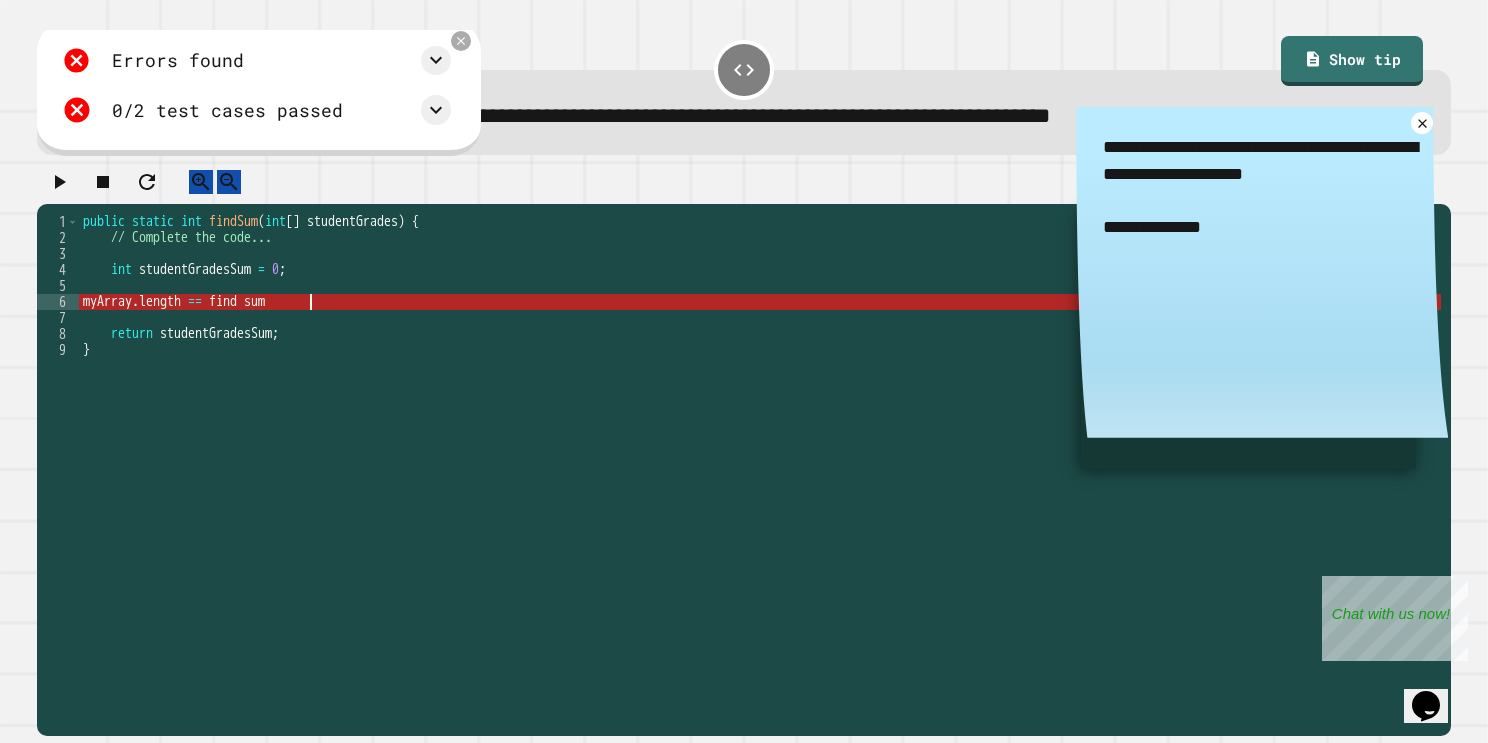 click on "public   static   int   findSum ( int [ ]   studentGrades )   {      // Complete the code...           int   studentGradesSum   =   0 ; myArray . length   ==   find   sum        return   studentGradesSum ; }" at bounding box center [760, 470] 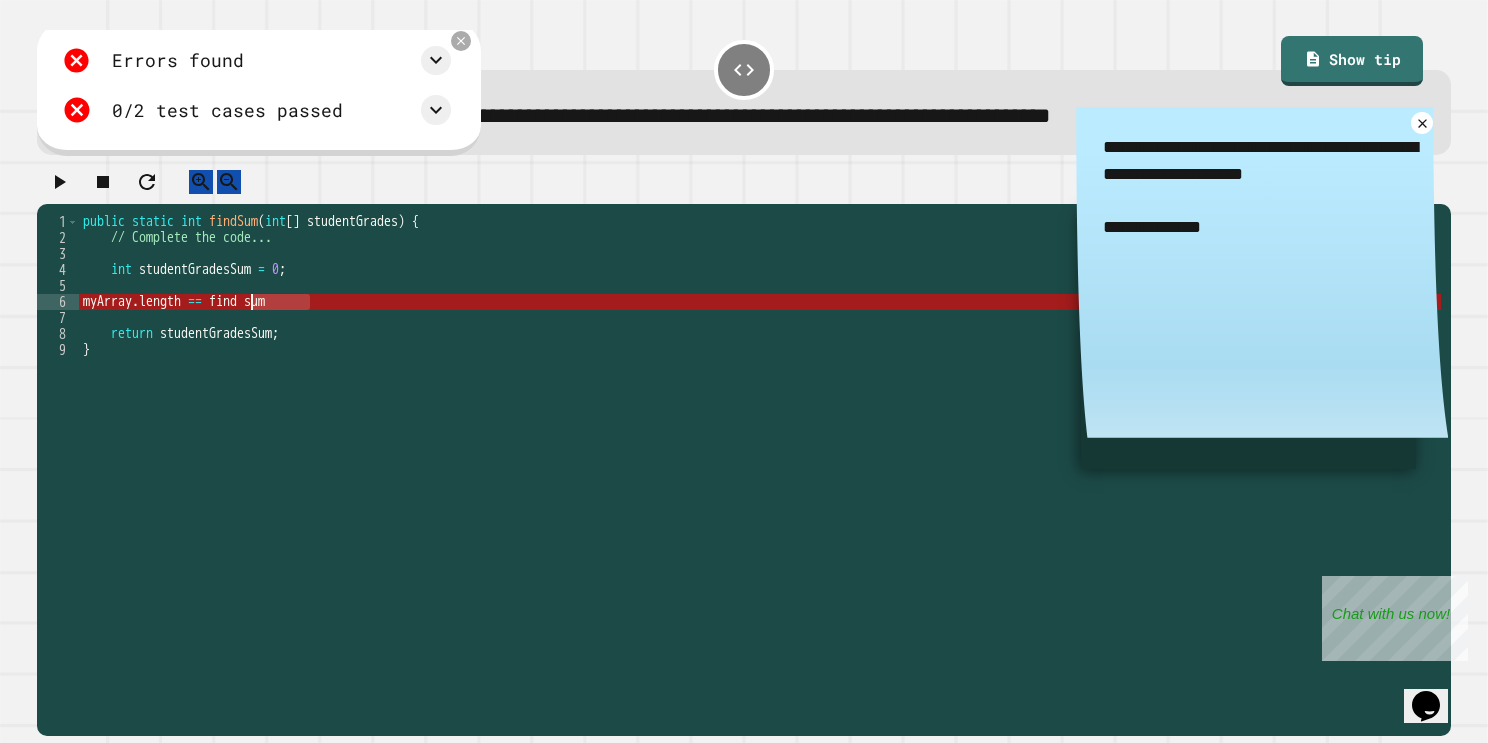 drag, startPoint x: 324, startPoint y: 313, endPoint x: 248, endPoint y: 313, distance: 76 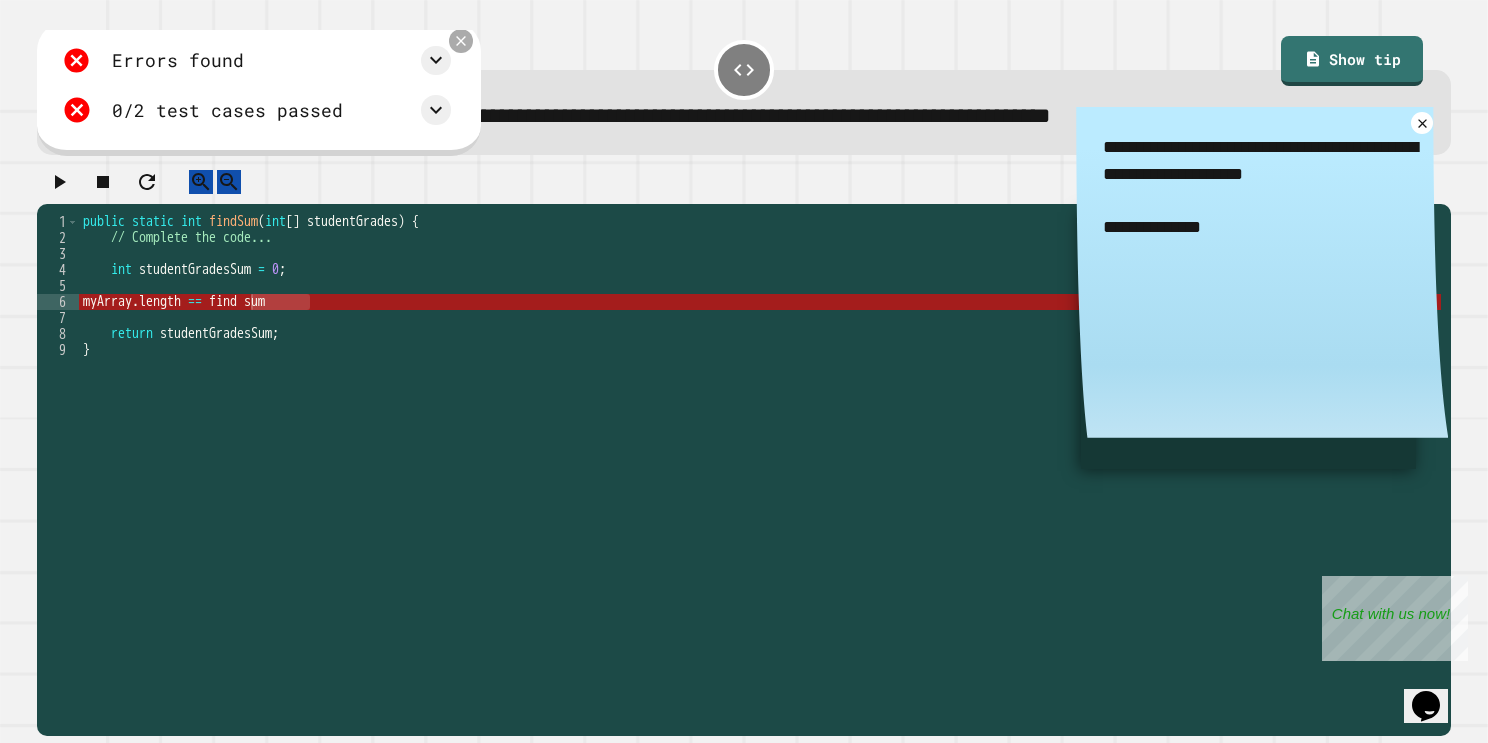 click 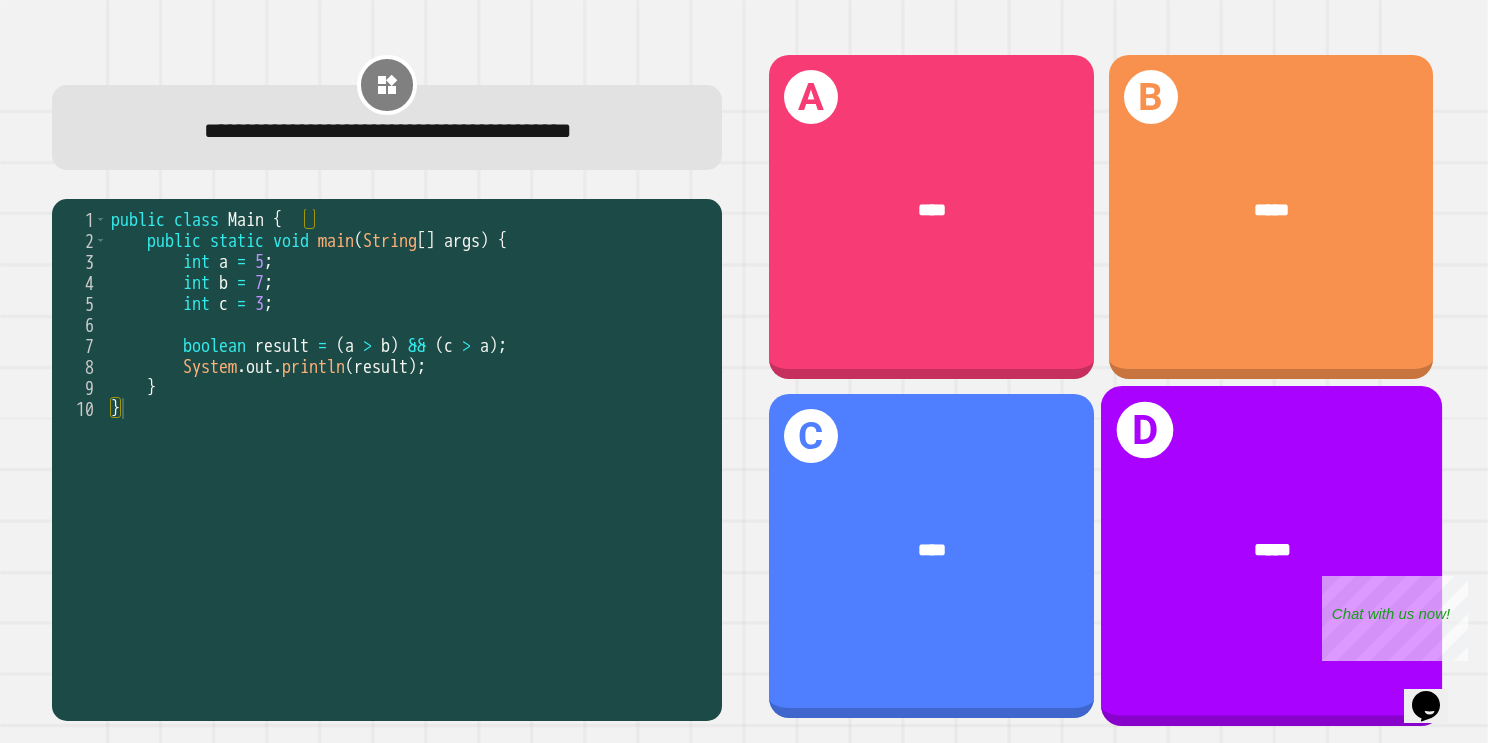click on "D *****" at bounding box center (1270, 556) 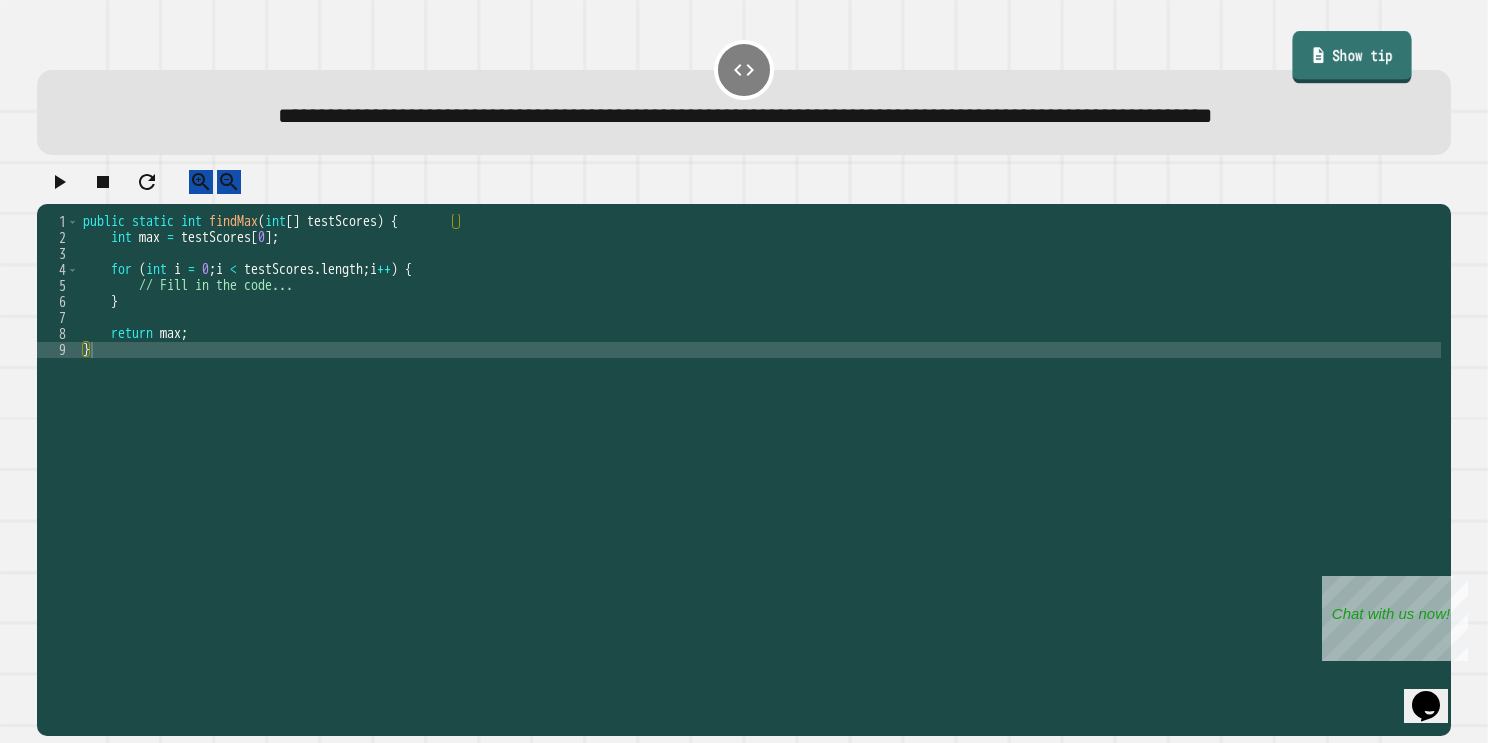 click on "Show tip" at bounding box center (1352, 57) 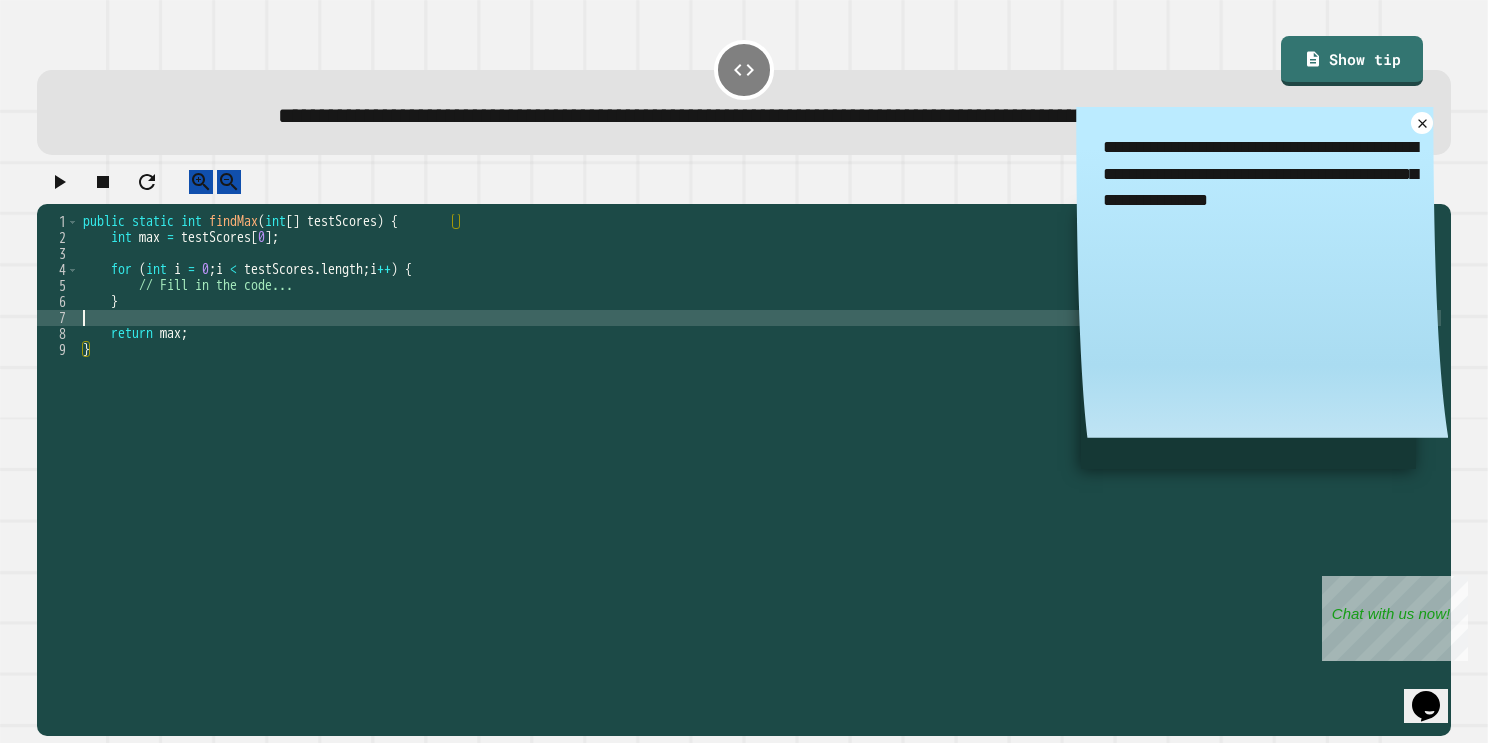 click on "public   static   int   findMax ( int [ ]   testScores )   {      int   max   =   testScores [ 0 ] ;           for   ( int   i   =   0 ;  i   <   testScores . length ;  i ++ )   {           // Fill in the code...      }      return   max ; }" at bounding box center (760, 454) 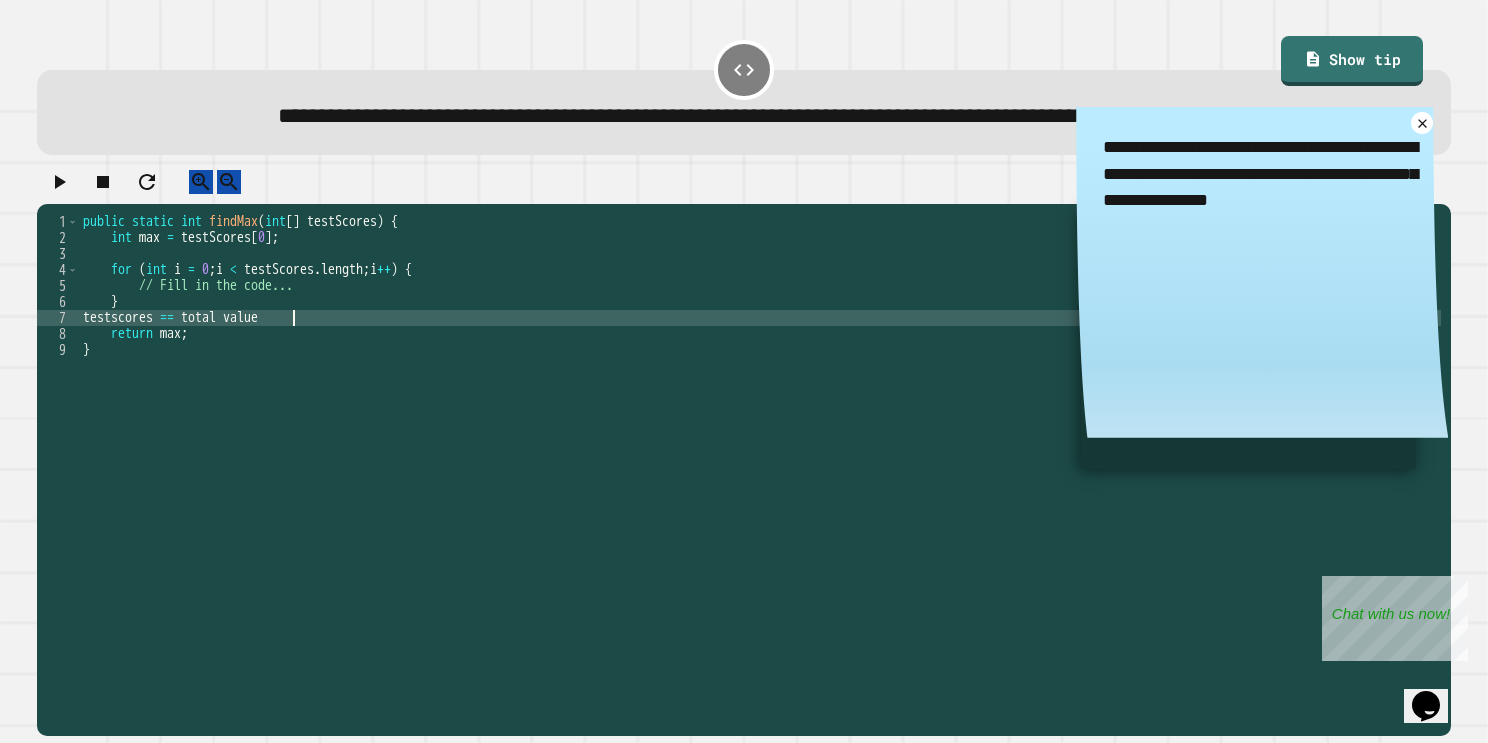scroll, scrollTop: 0, scrollLeft: 13, axis: horizontal 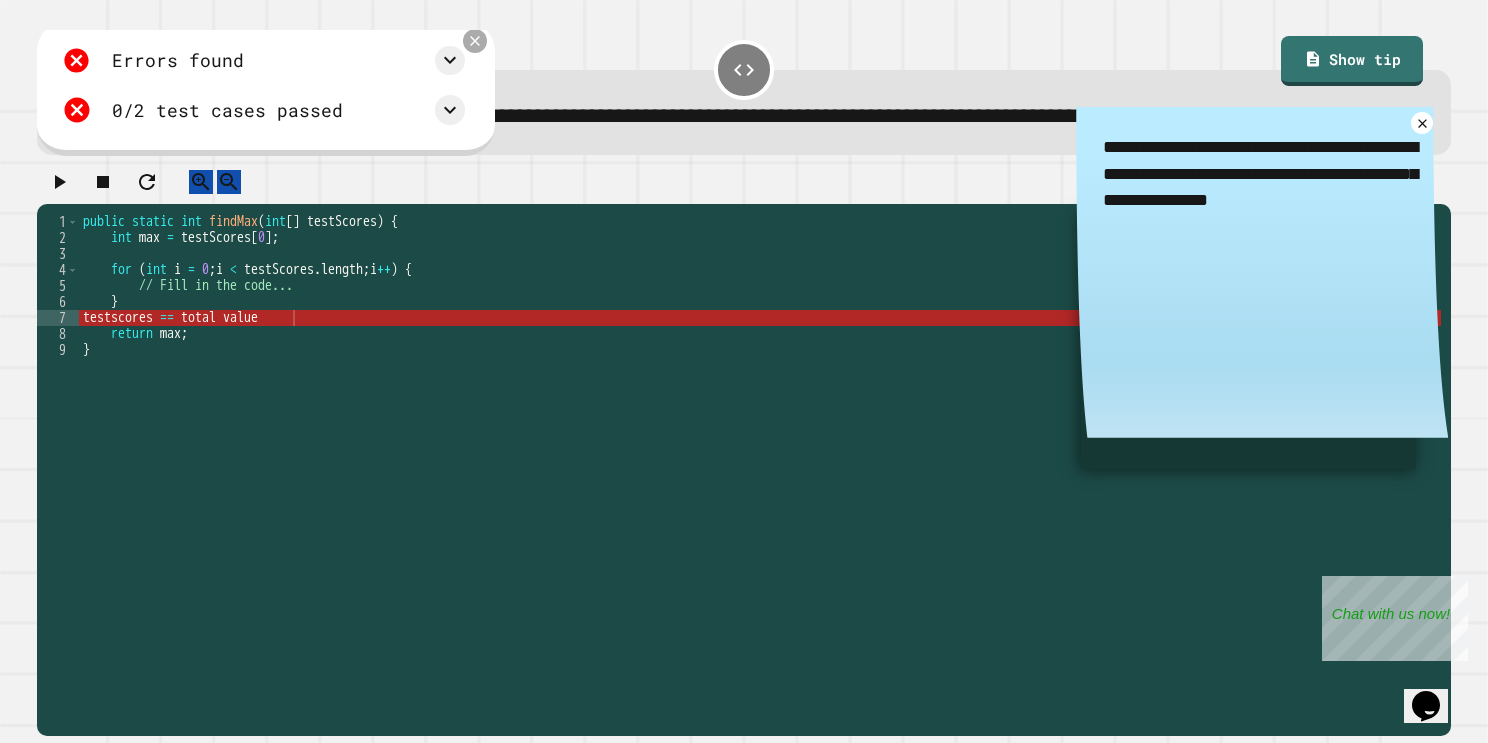 click 